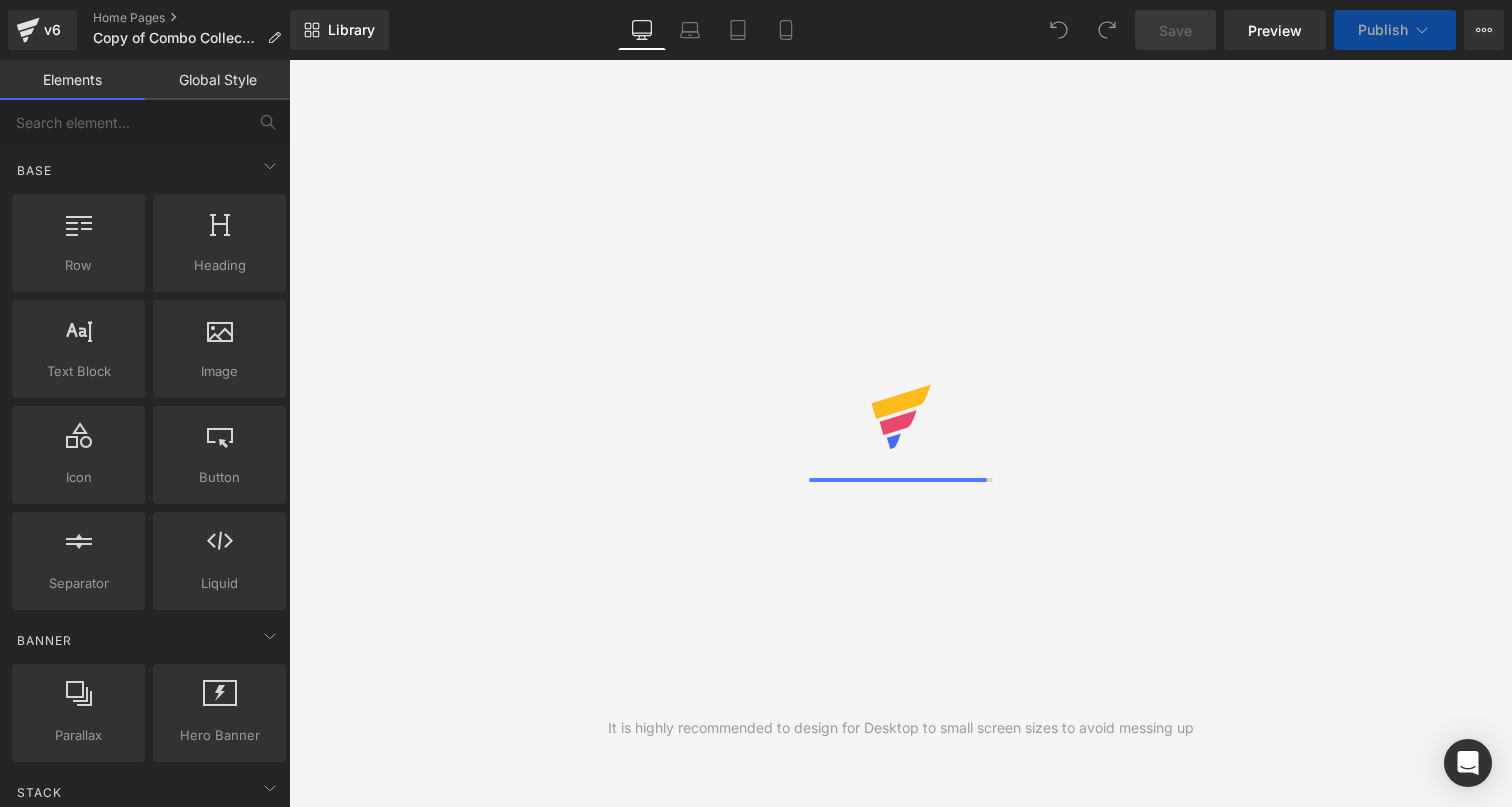 scroll, scrollTop: 0, scrollLeft: 0, axis: both 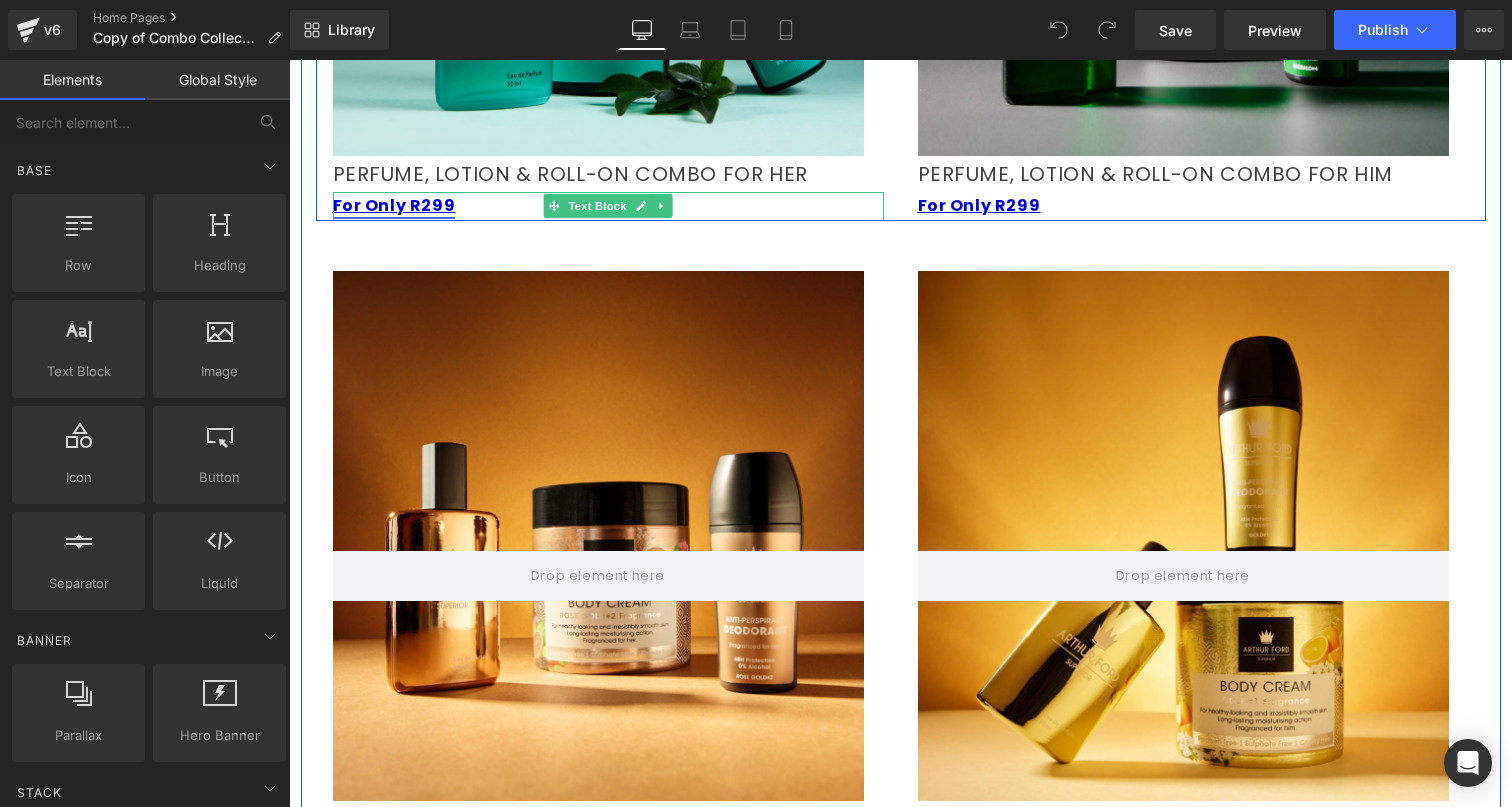 click on "For Only R2 99" at bounding box center (394, 205) 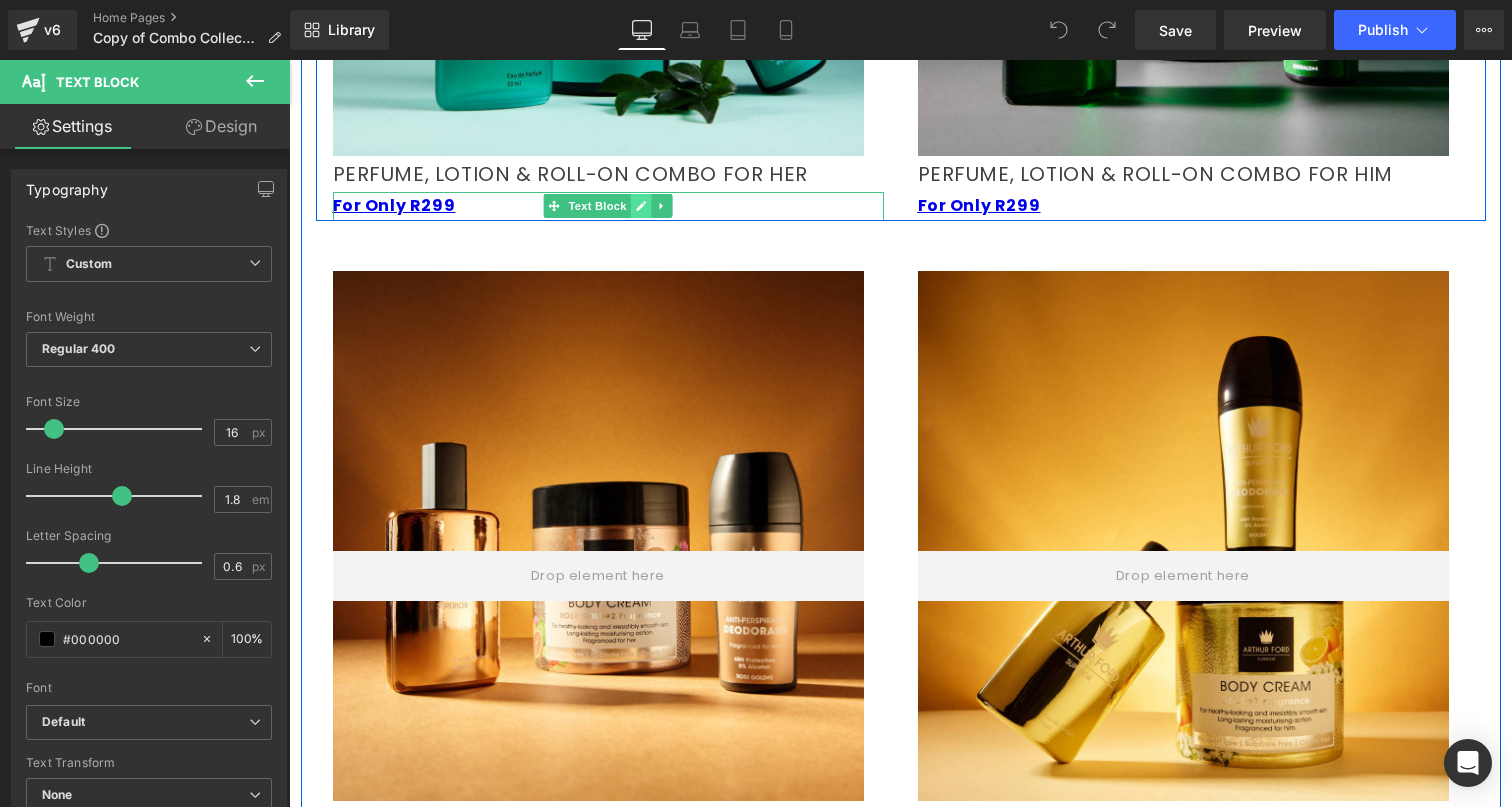 click 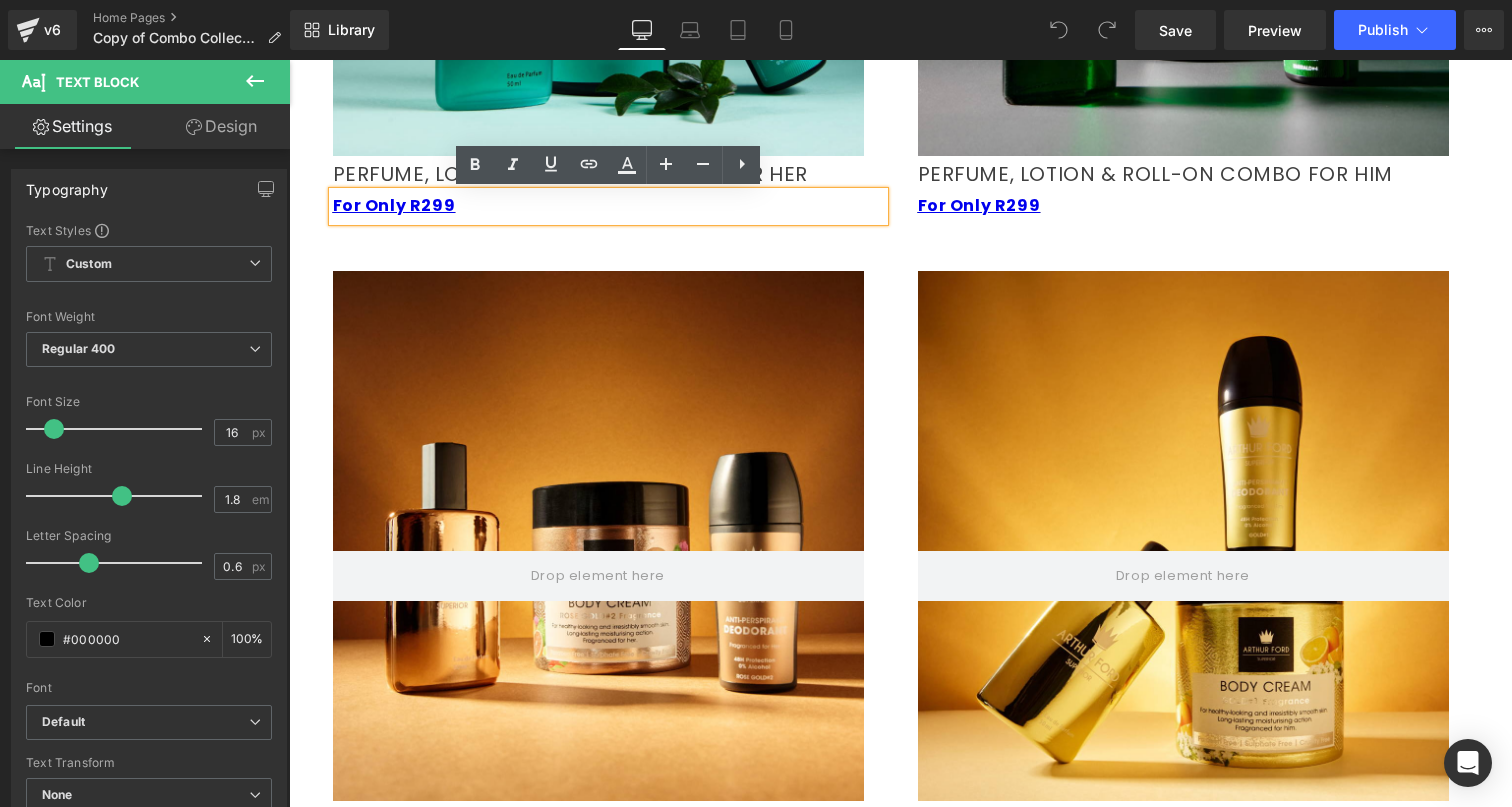 click on "Design" at bounding box center (221, 126) 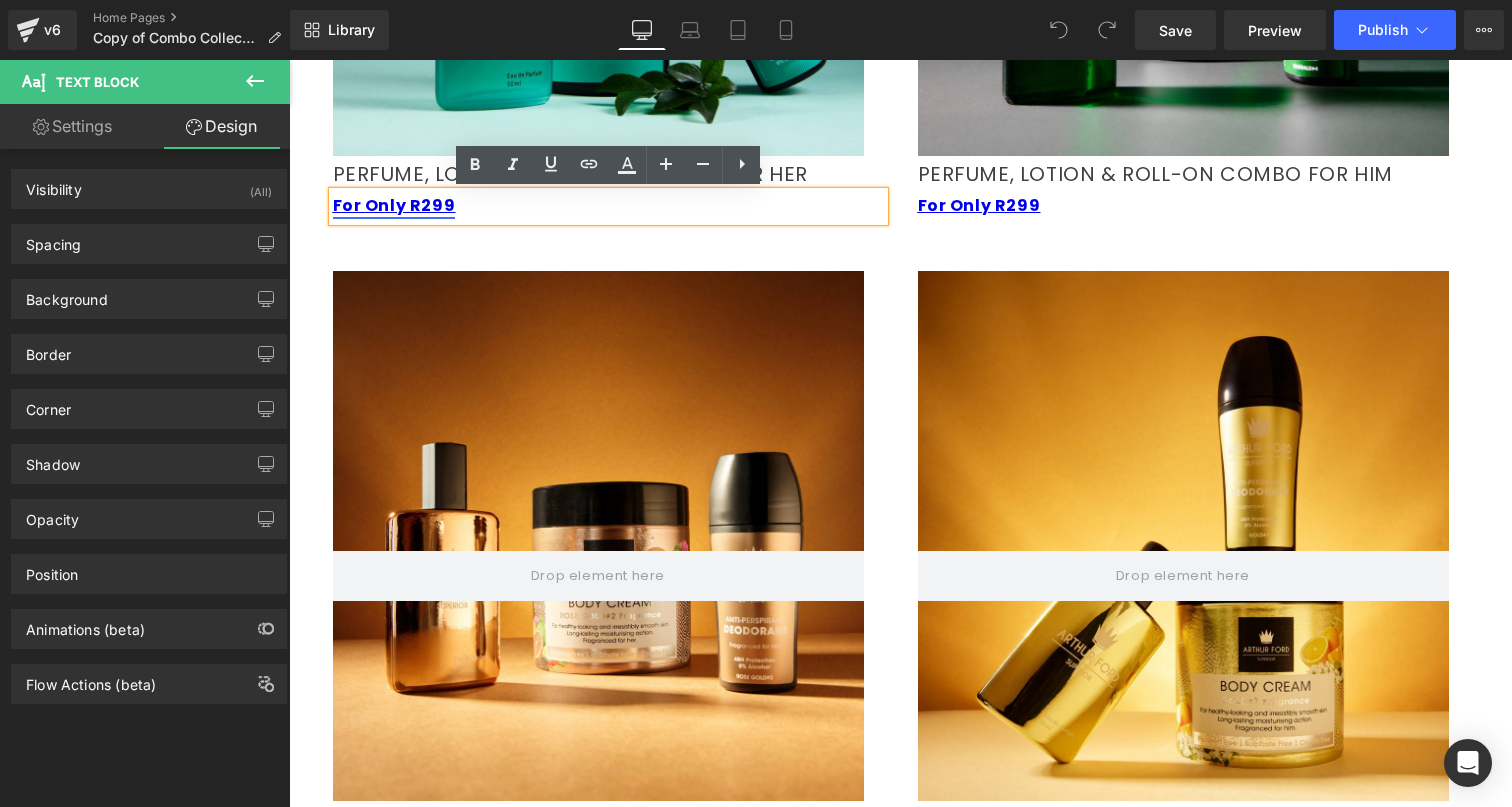 click on "For Only R2 99" at bounding box center [394, 205] 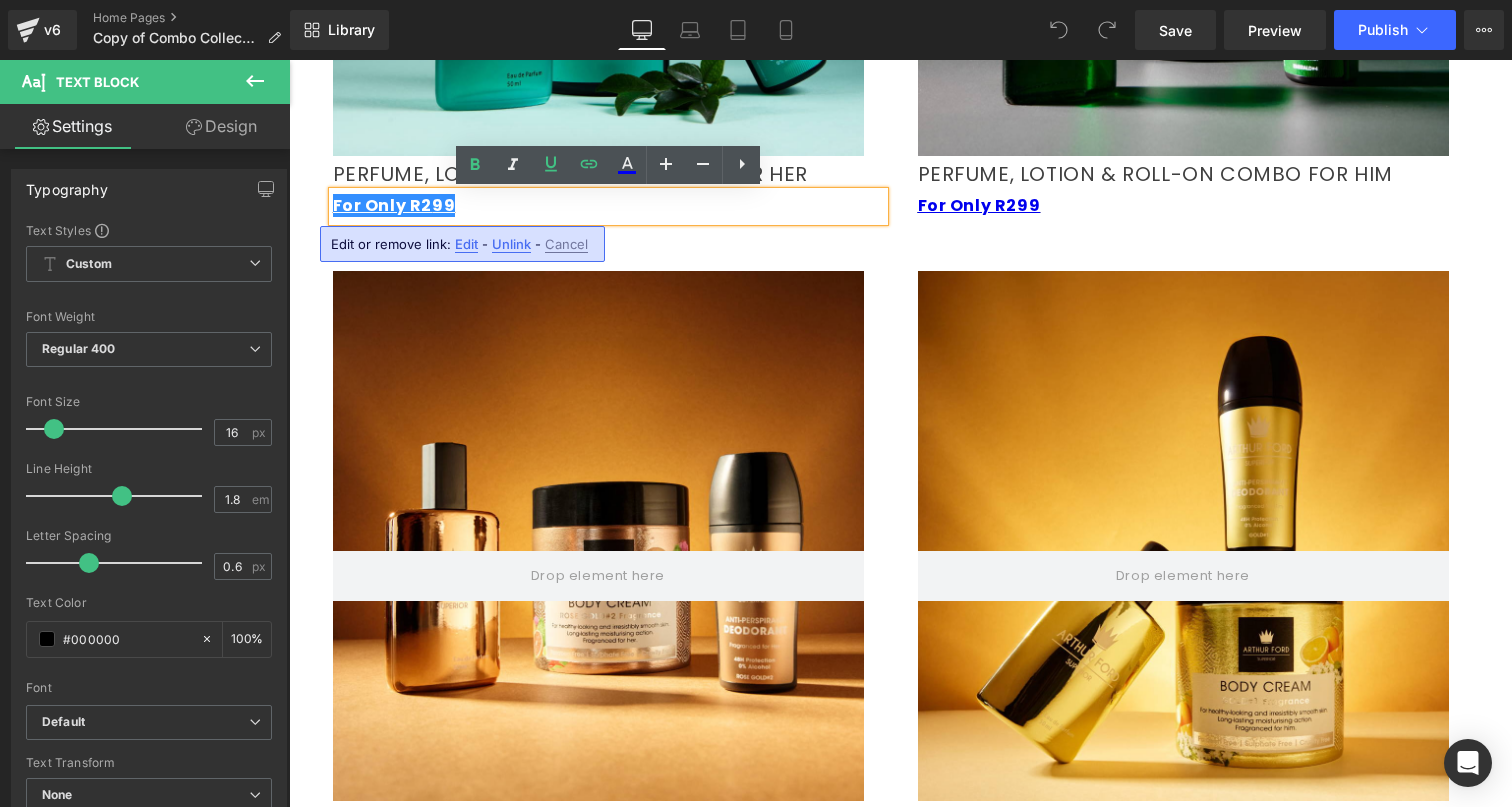 click on "Unlink" at bounding box center [511, 244] 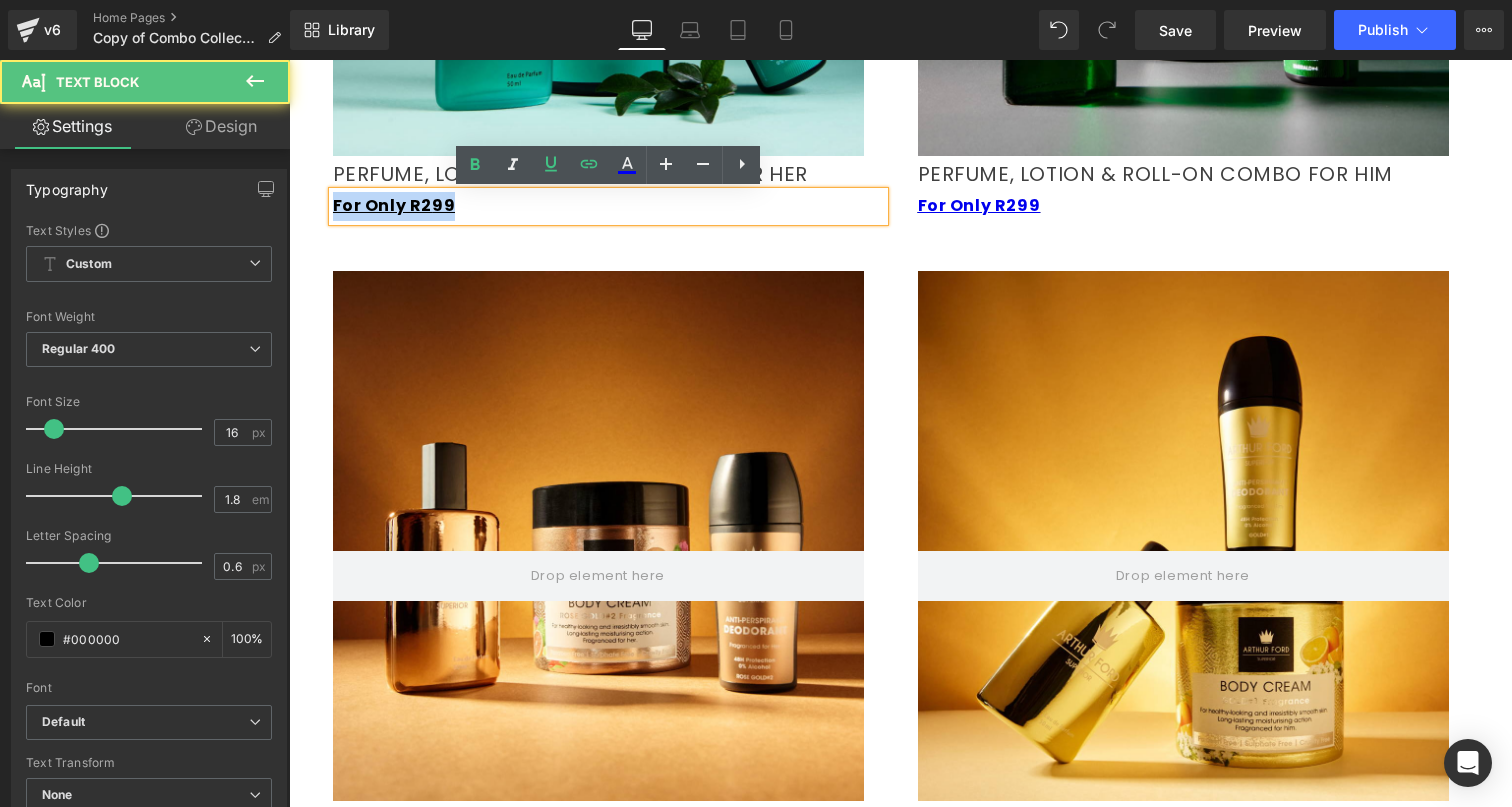 drag, startPoint x: 458, startPoint y: 201, endPoint x: 293, endPoint y: 198, distance: 165.02727 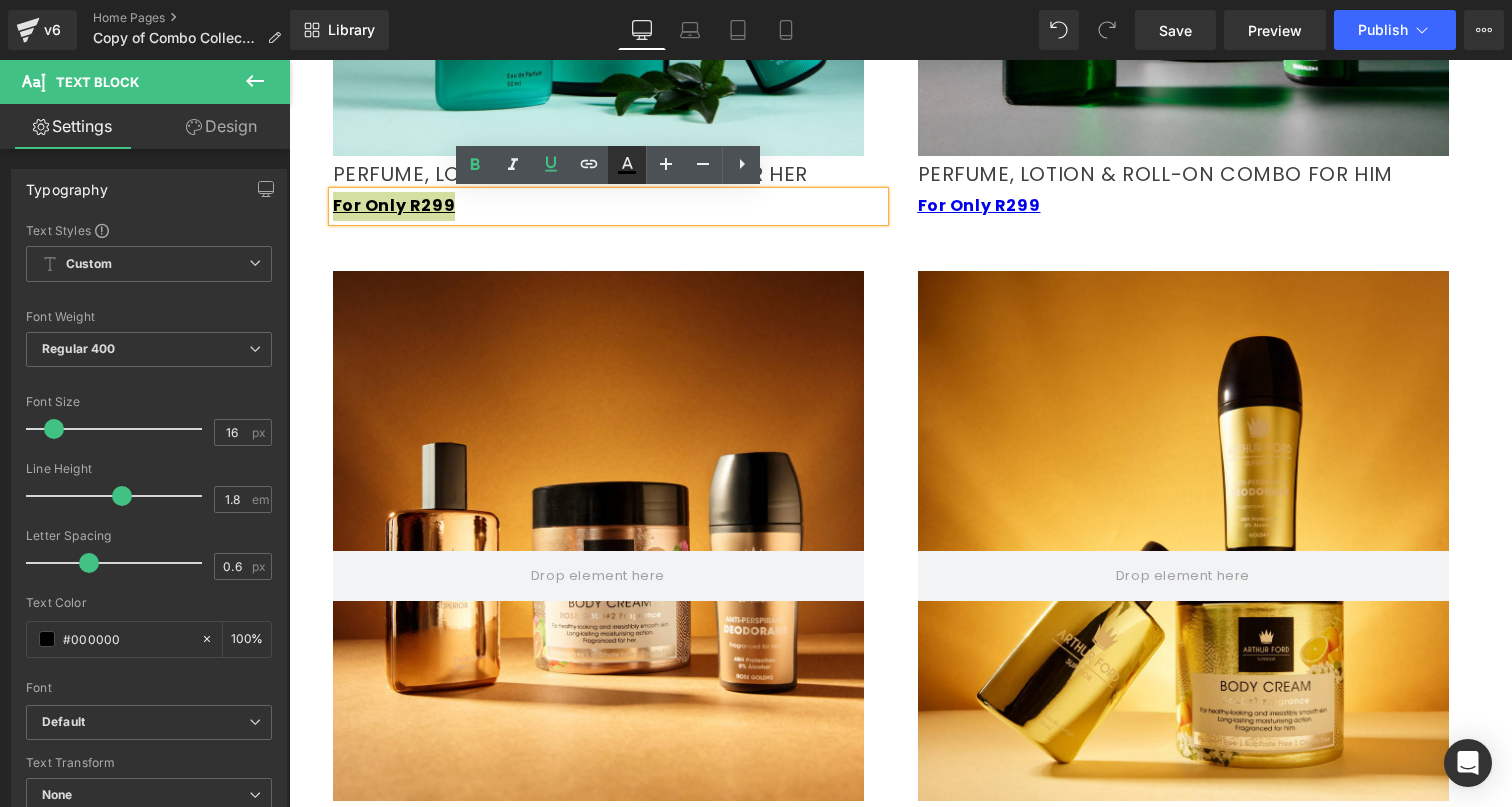 click 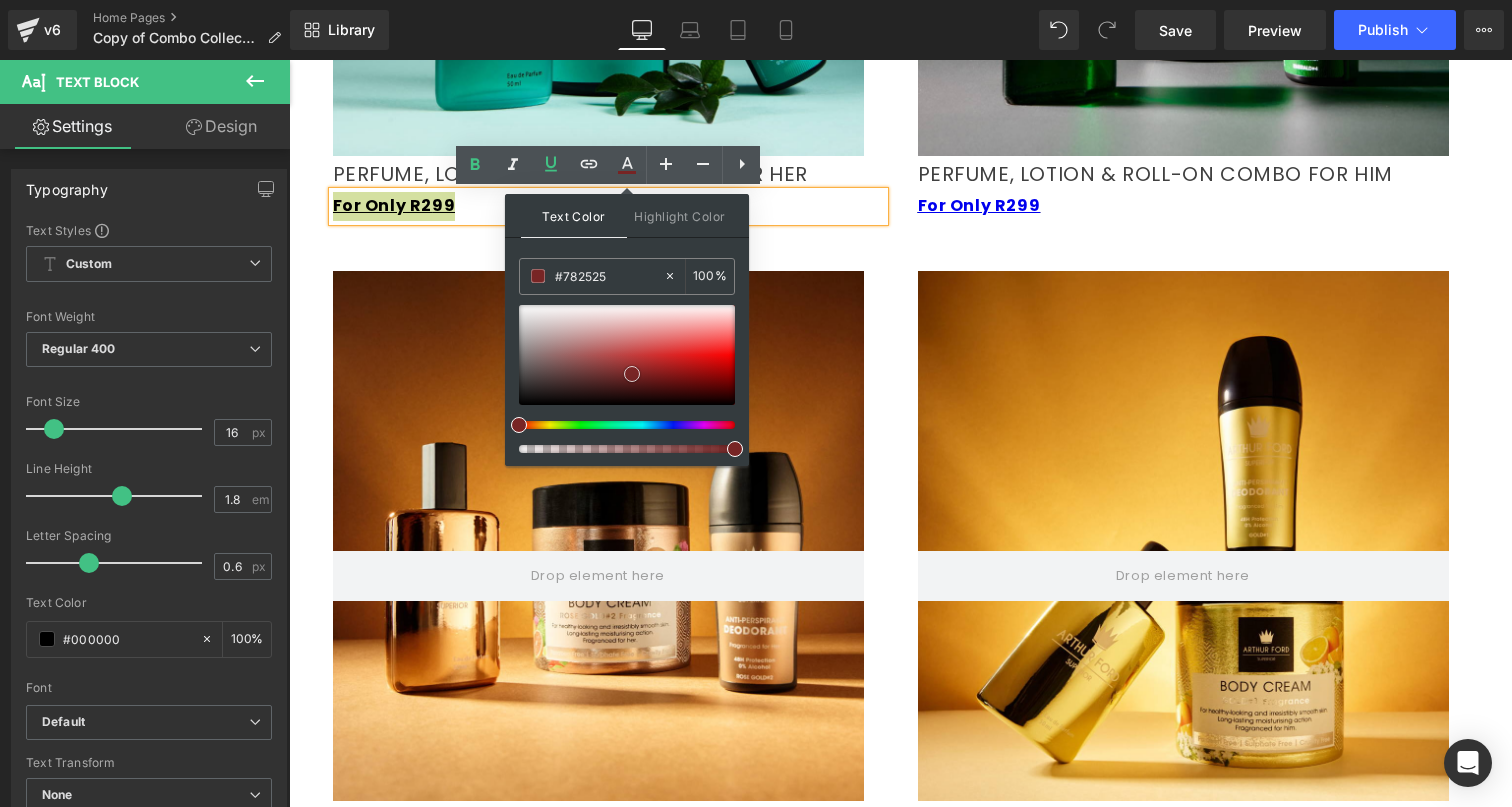 type 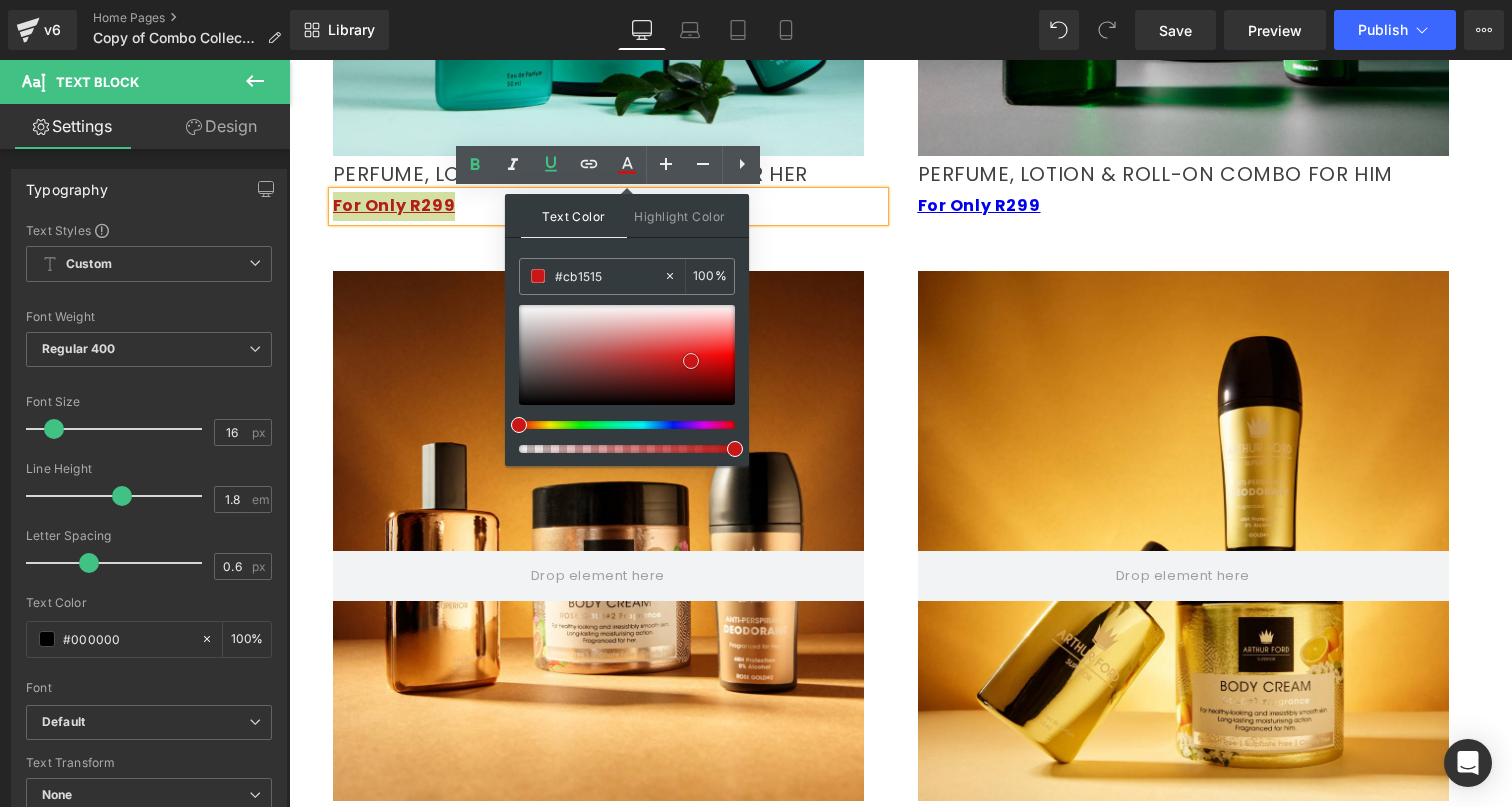 drag, startPoint x: 632, startPoint y: 374, endPoint x: 691, endPoint y: 361, distance: 60.41523 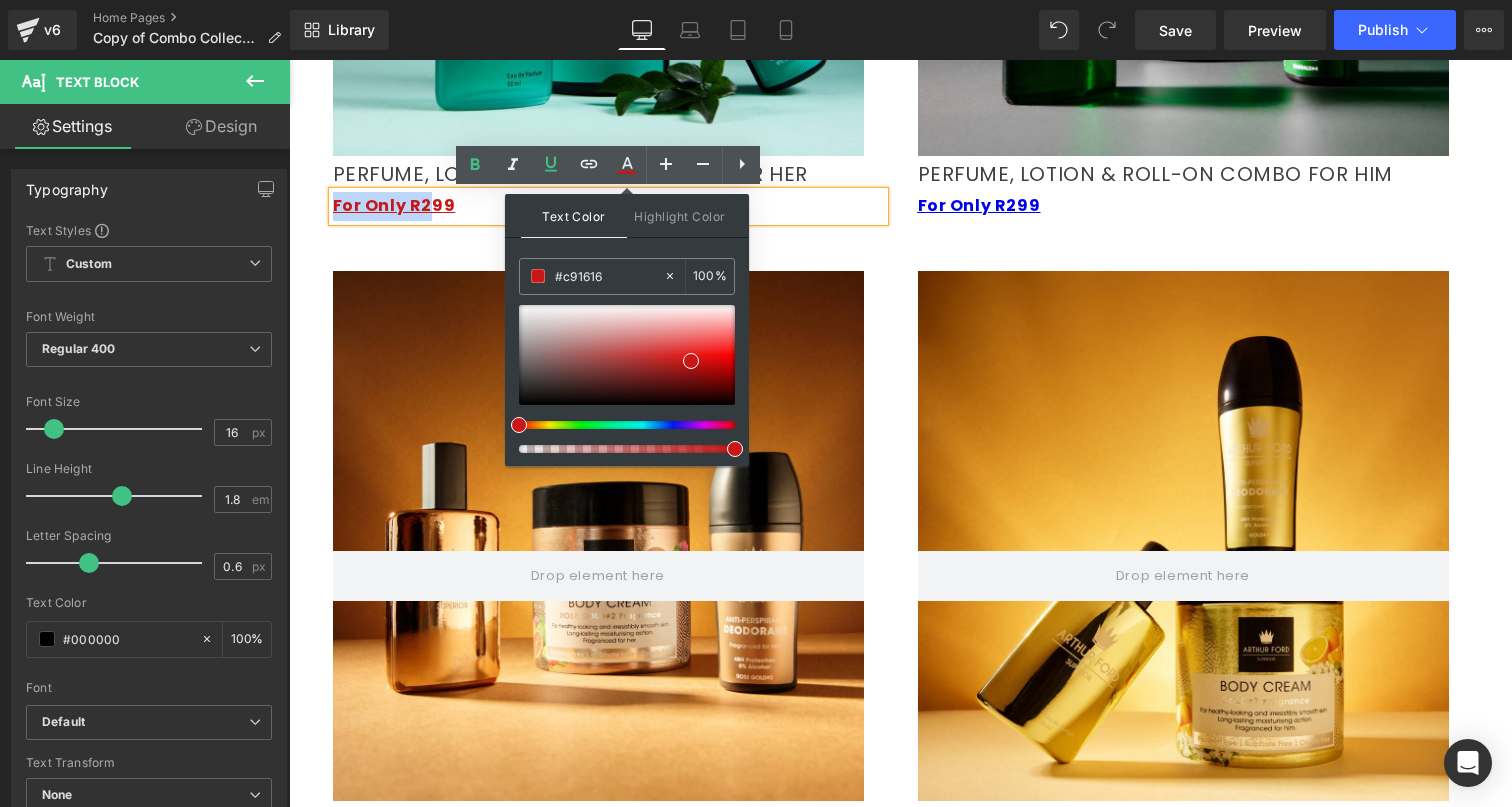 click on "For Only R2 99" at bounding box center (608, 206) 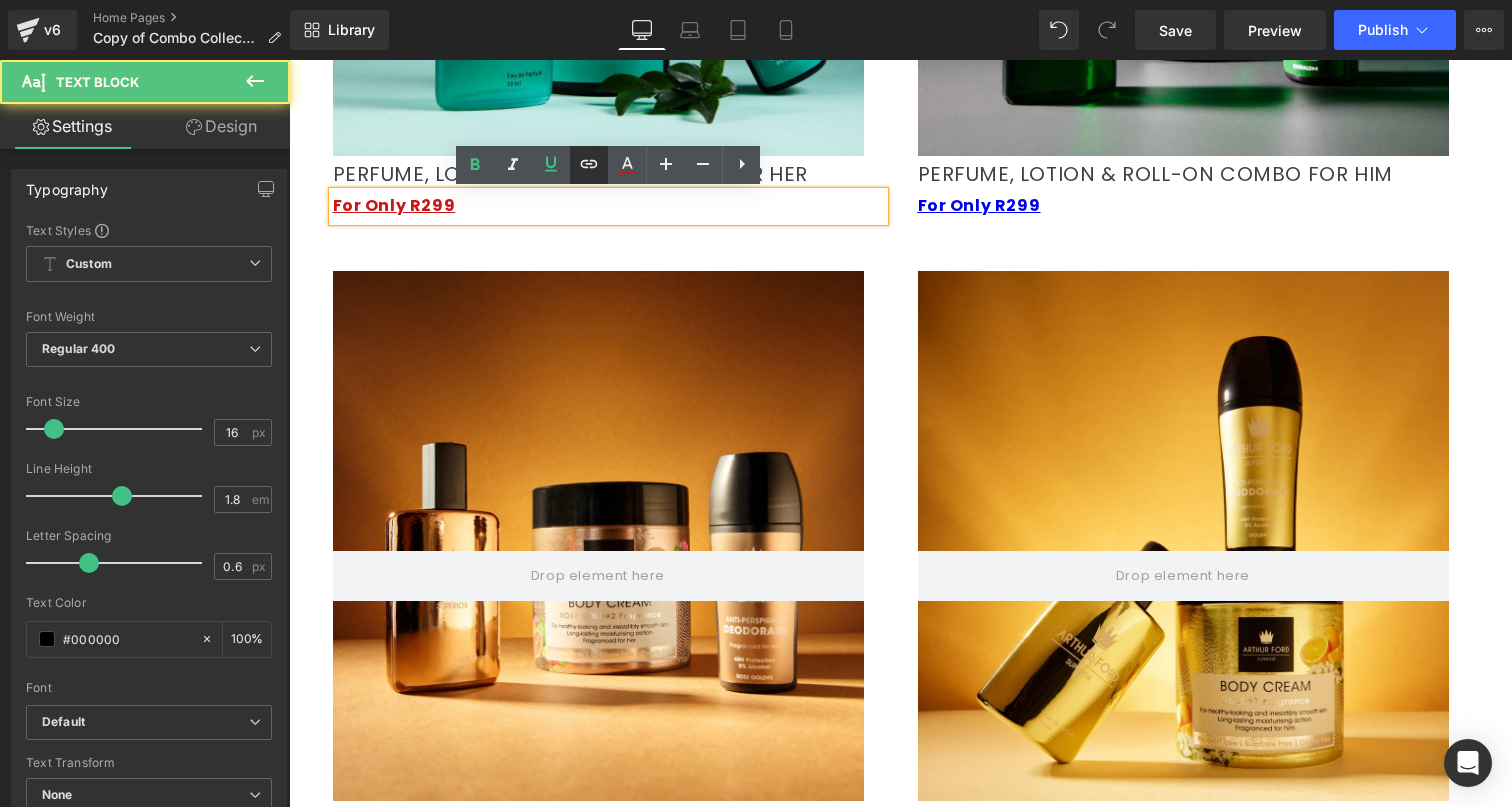 click 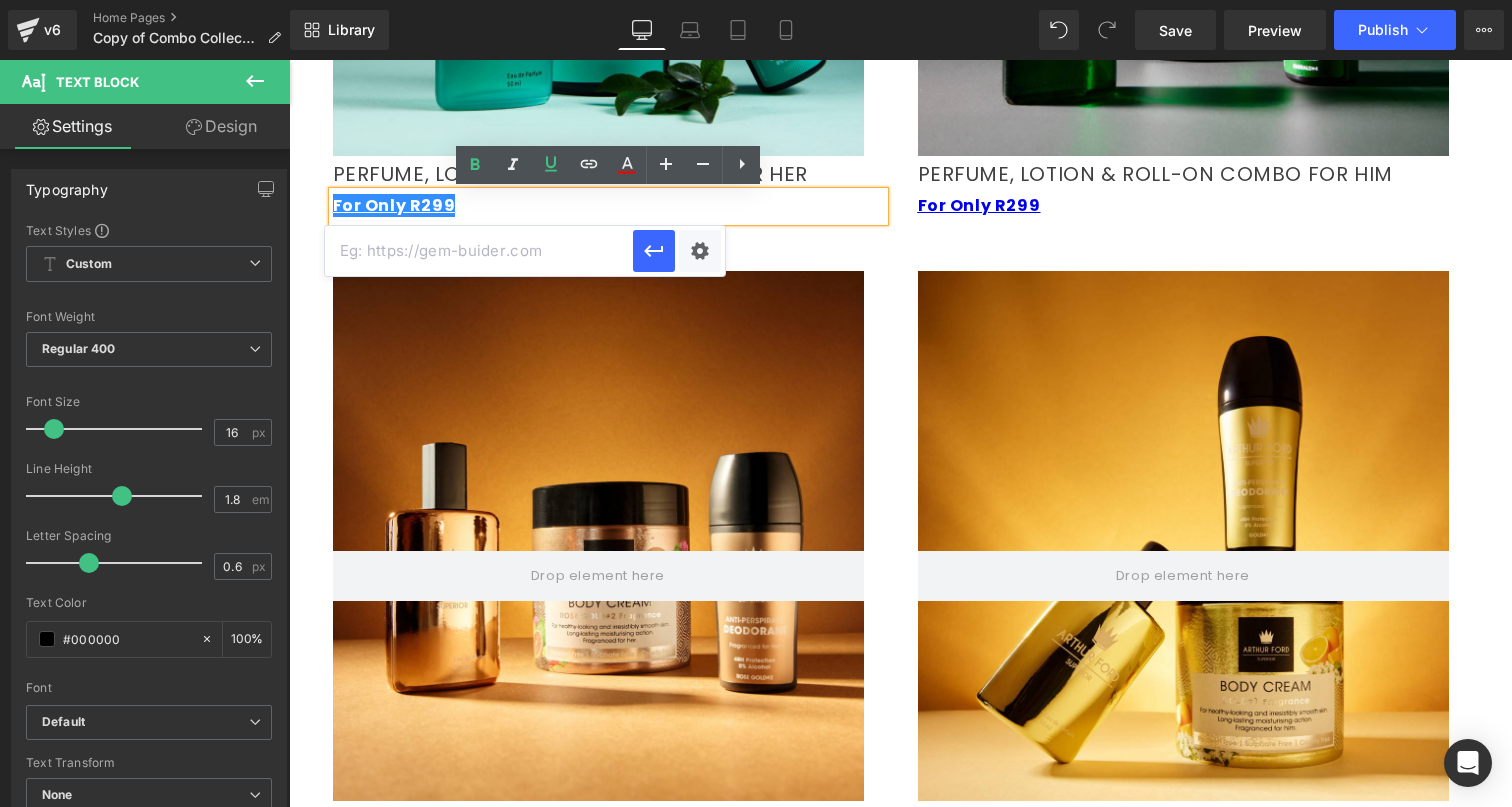 click at bounding box center (479, 251) 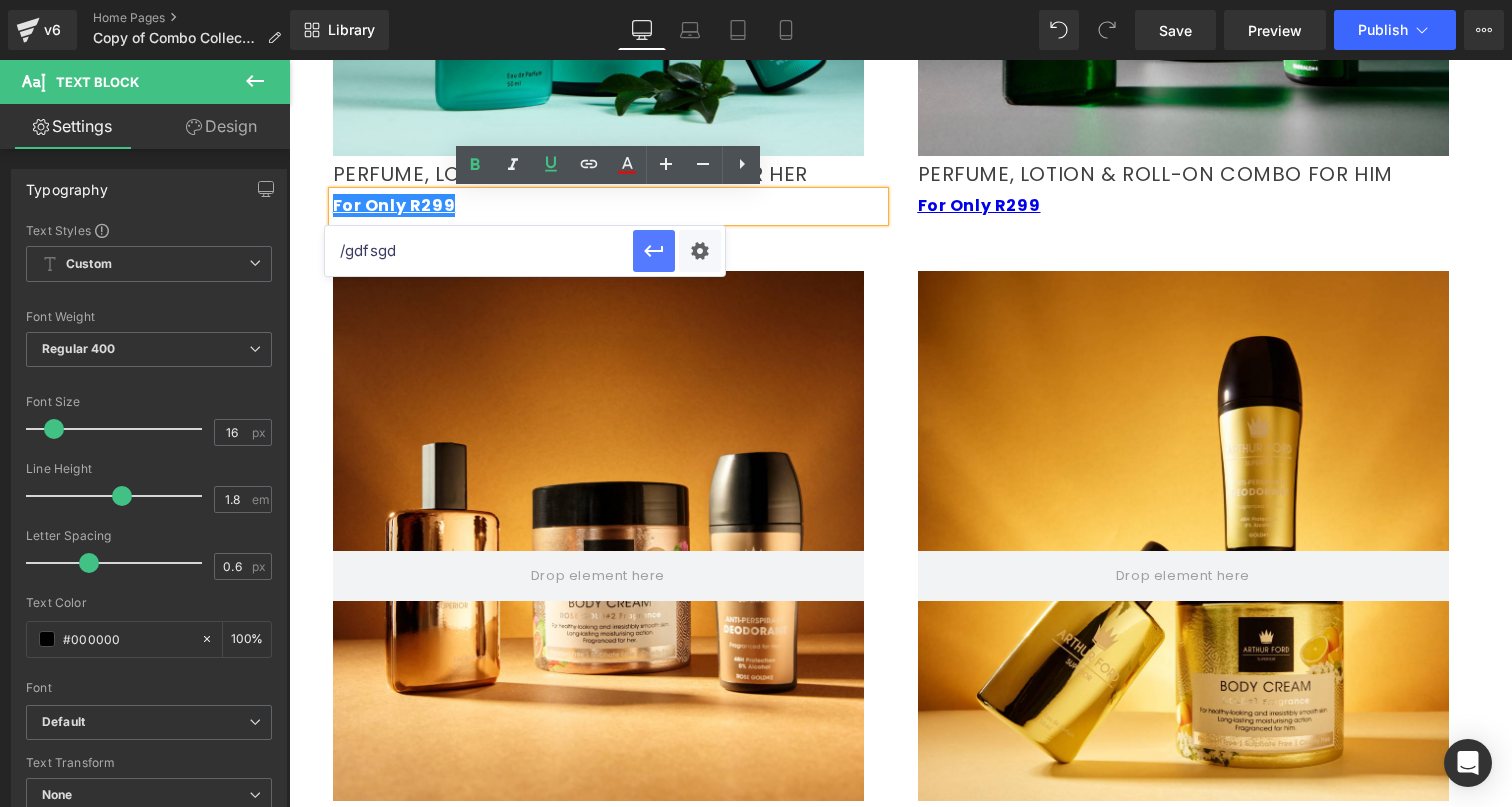 type on "/gdfsgd" 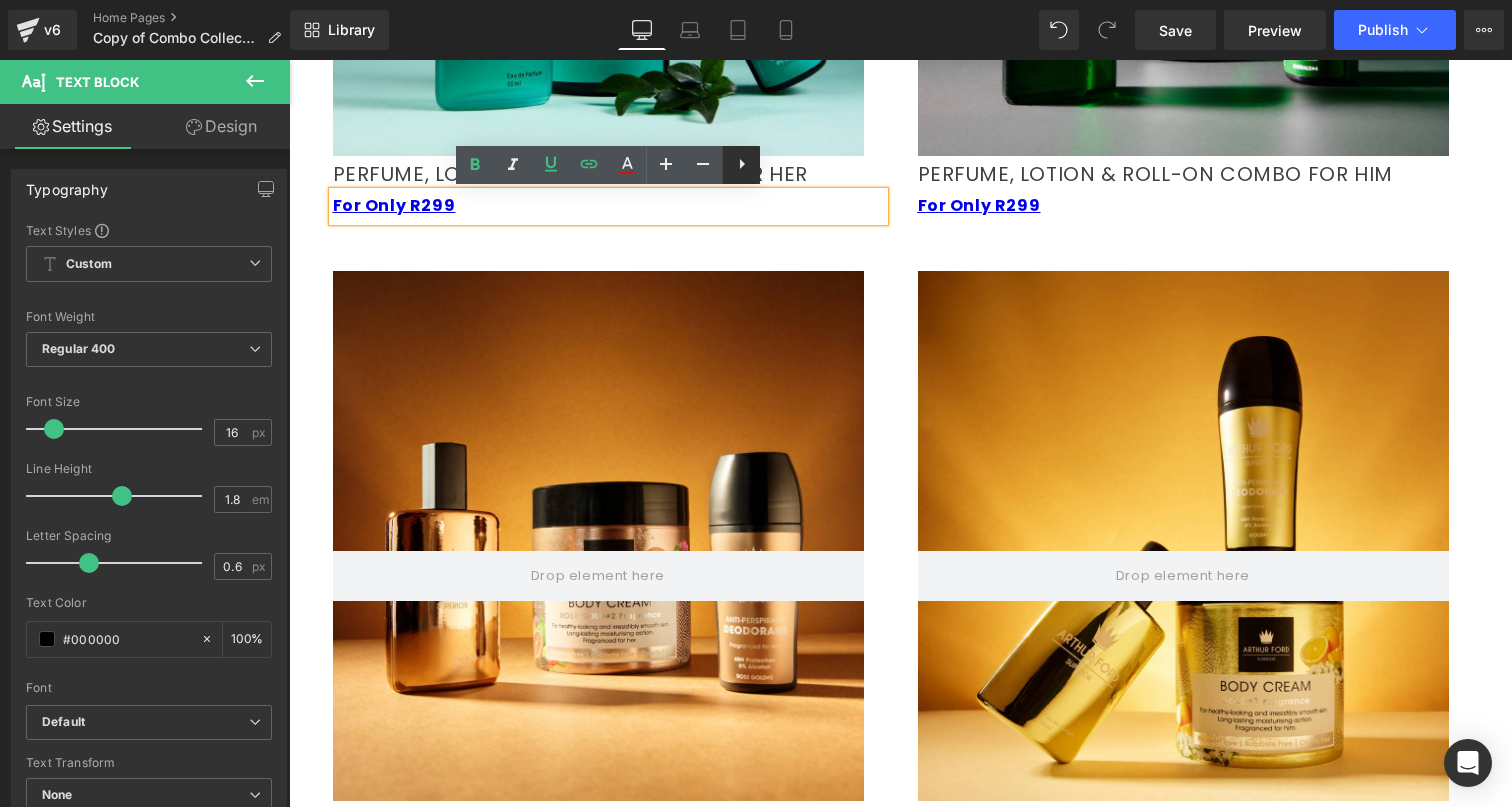 click 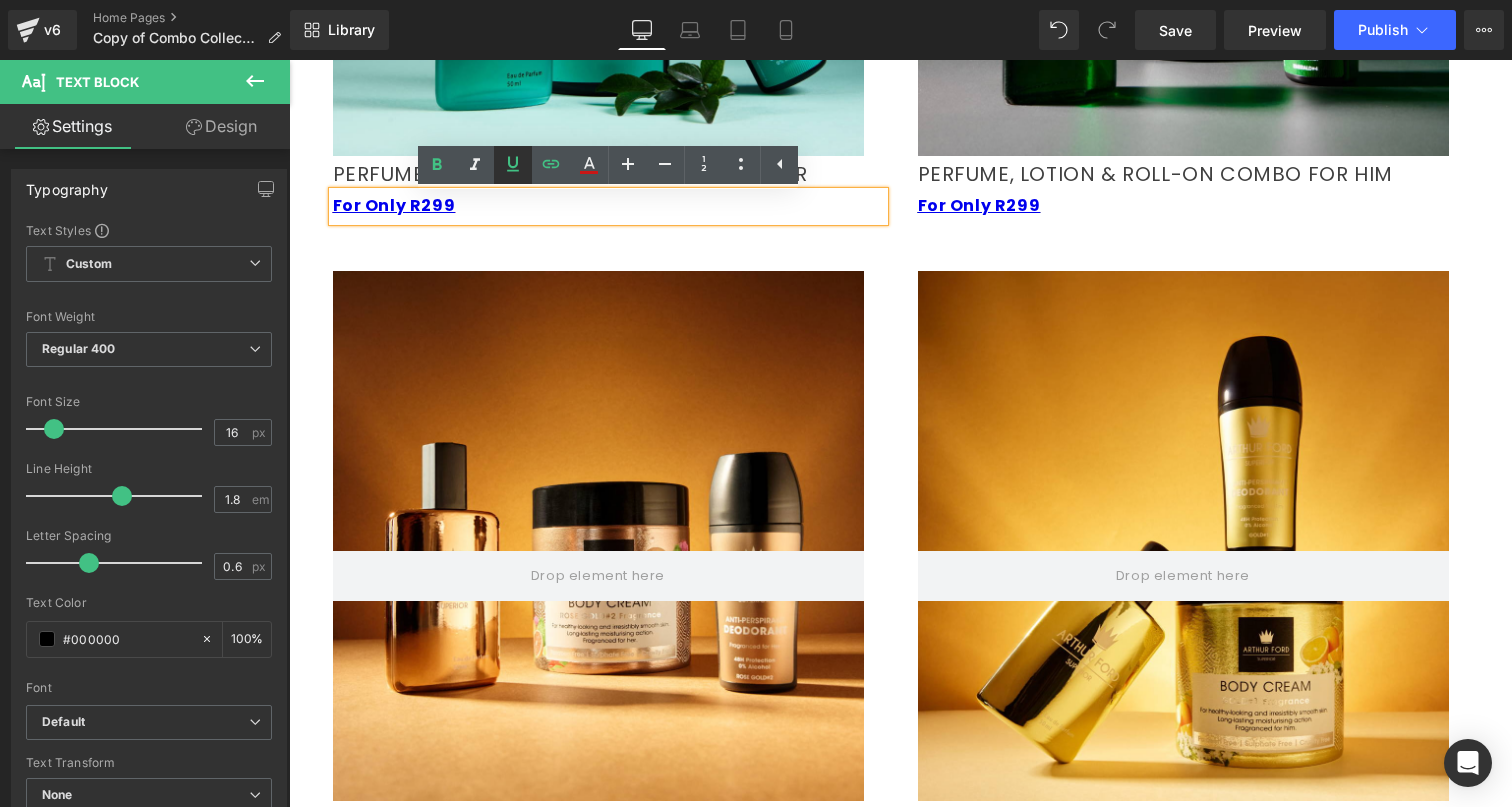 click 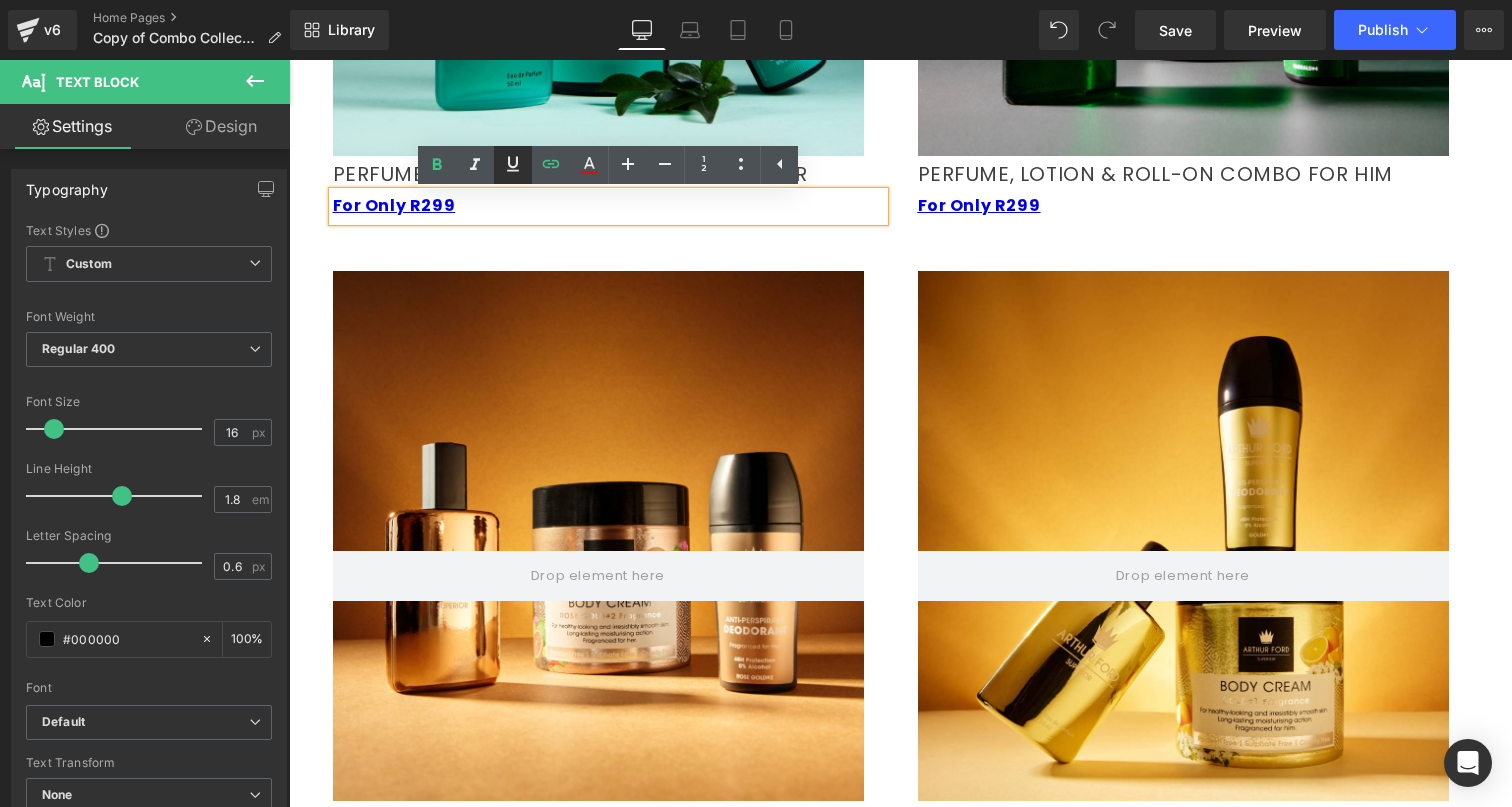 click 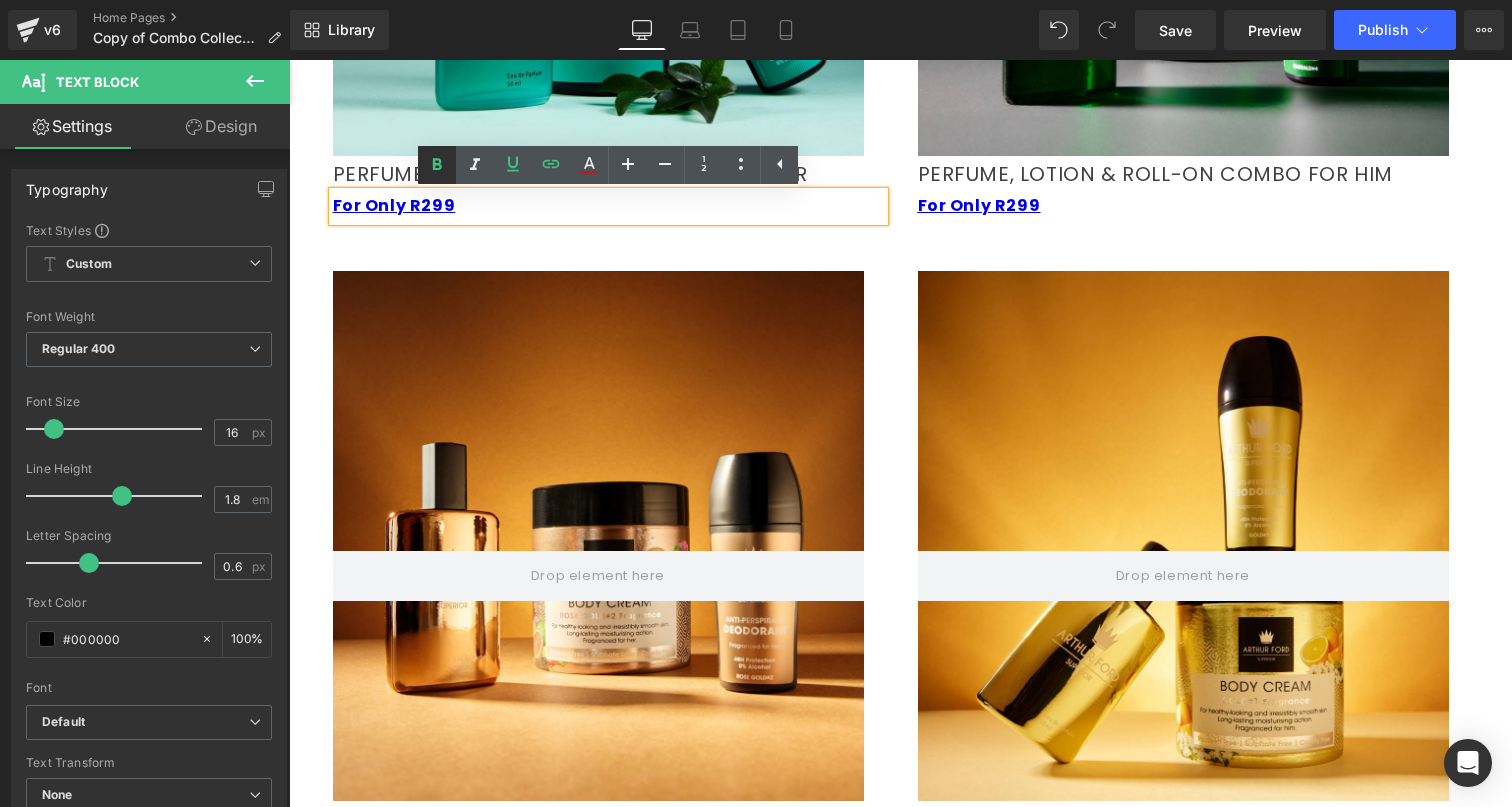 click 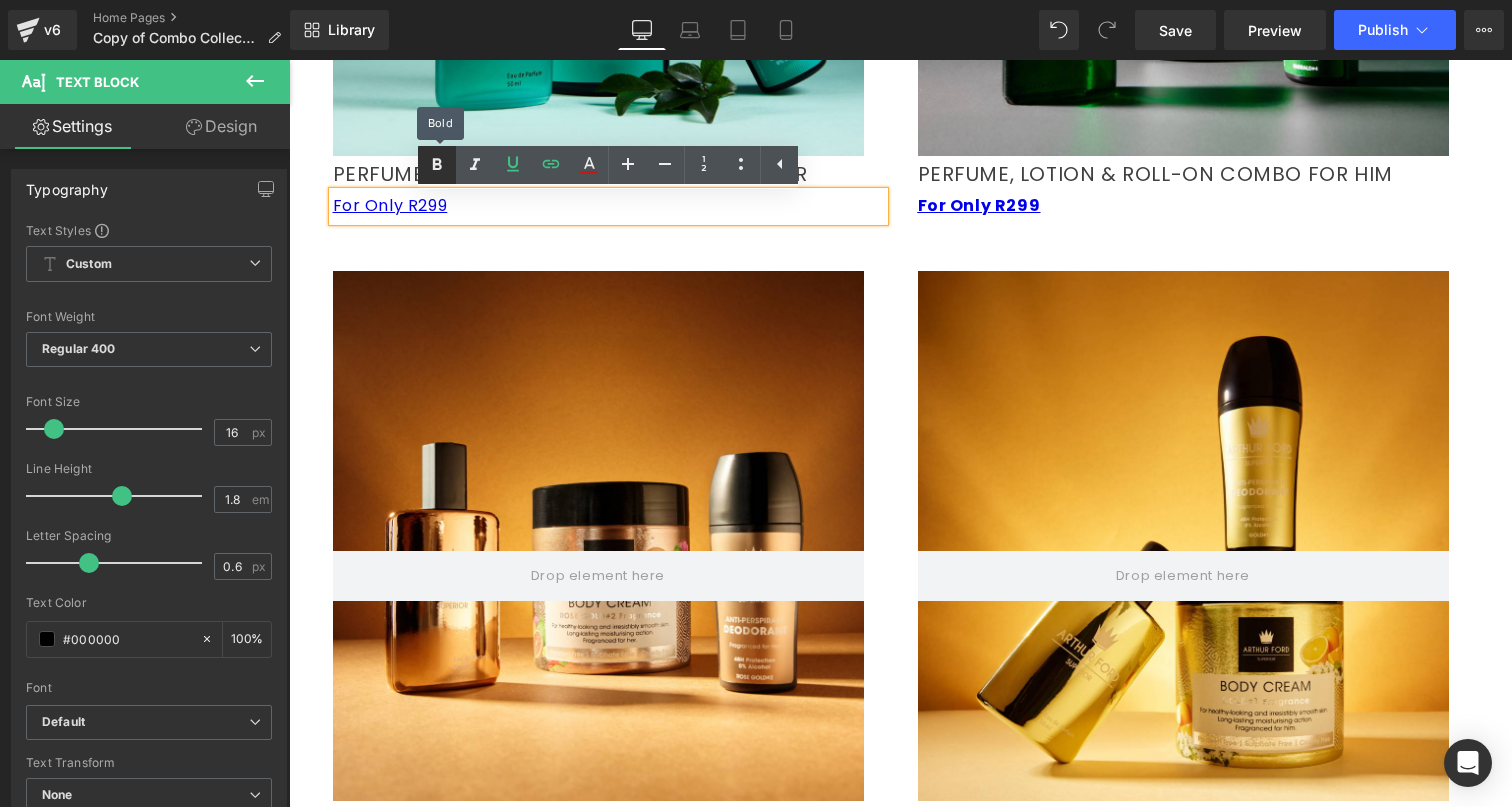 click 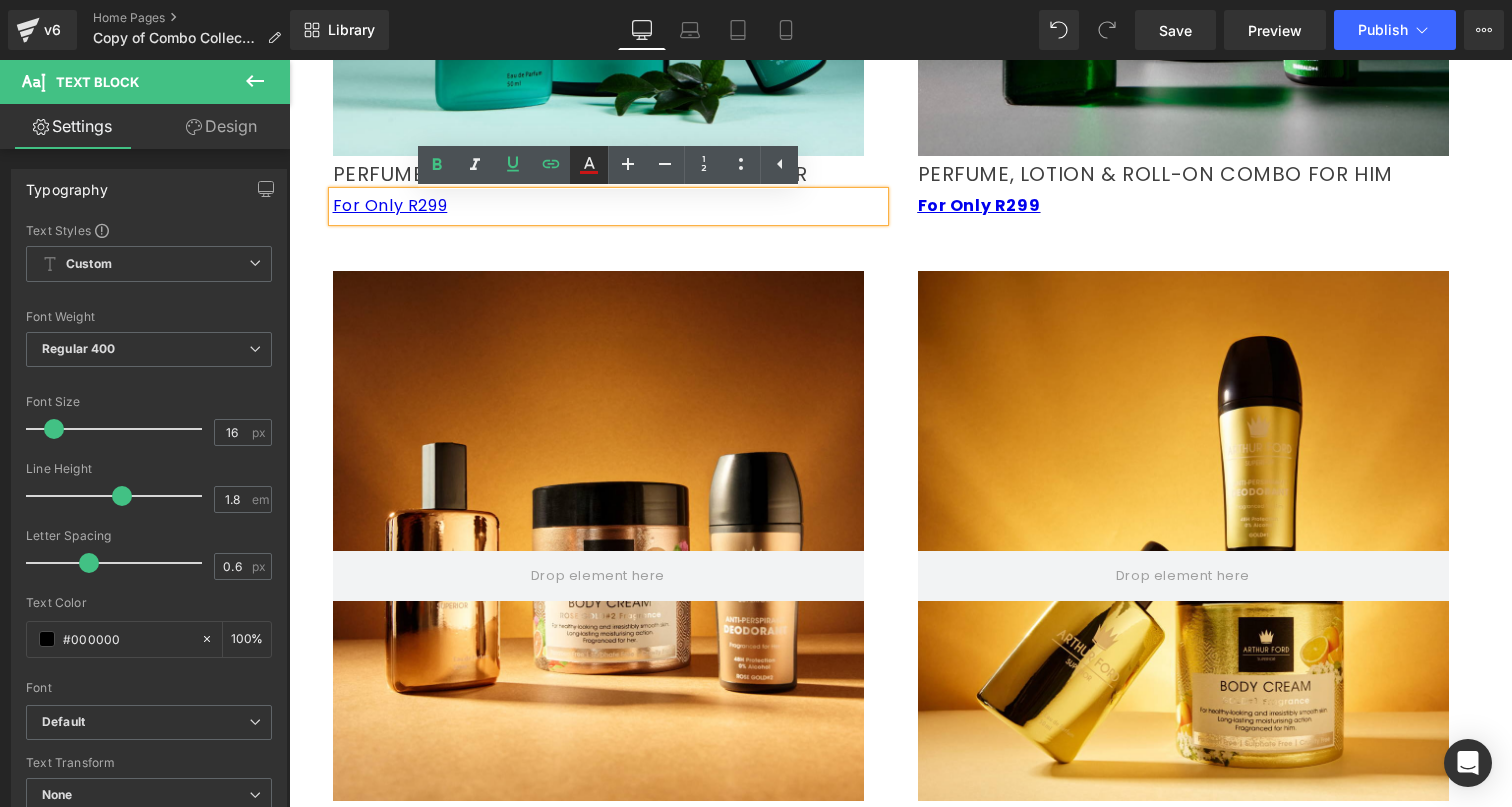 click 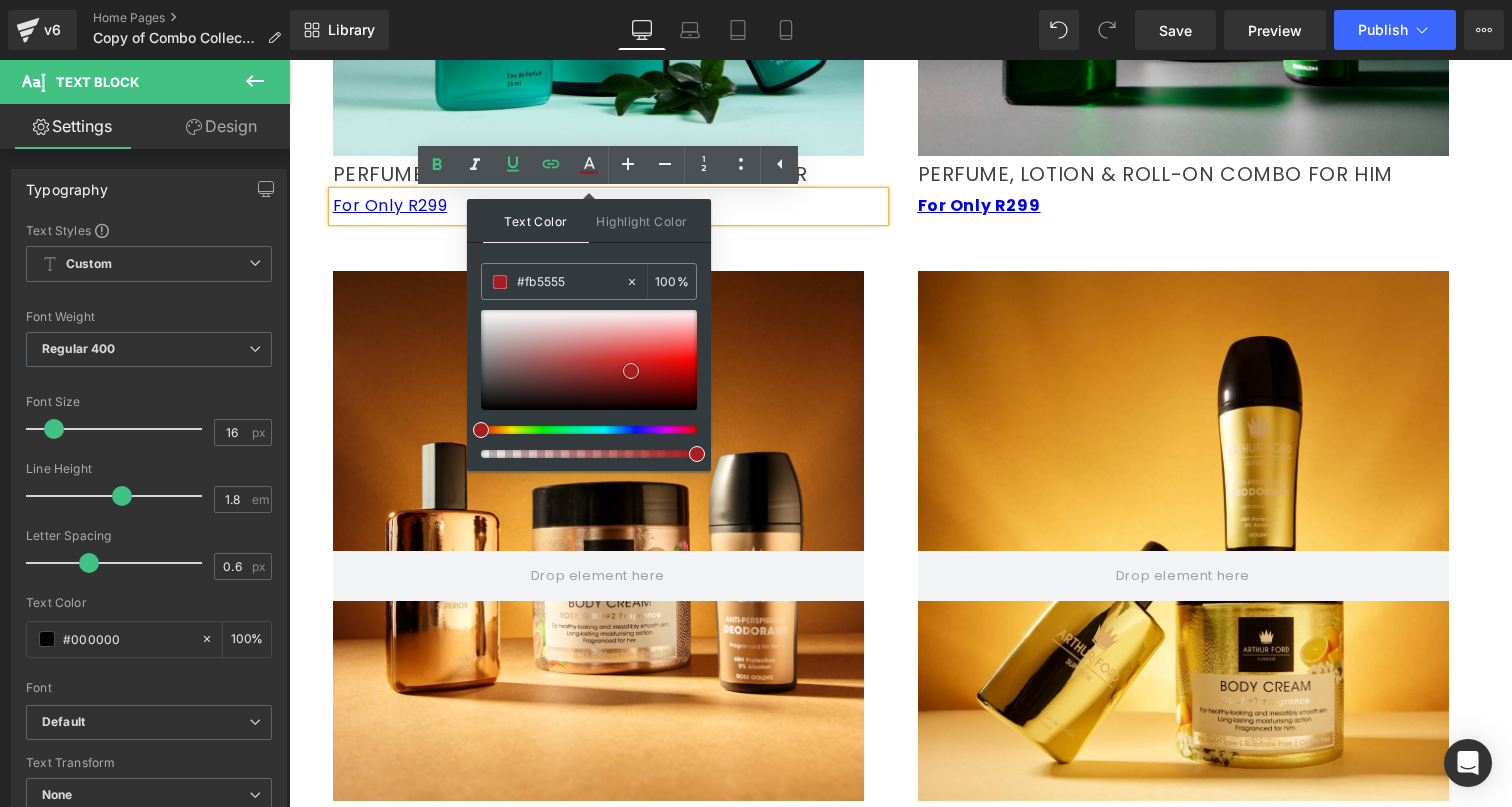 type on "#fb5a5a" 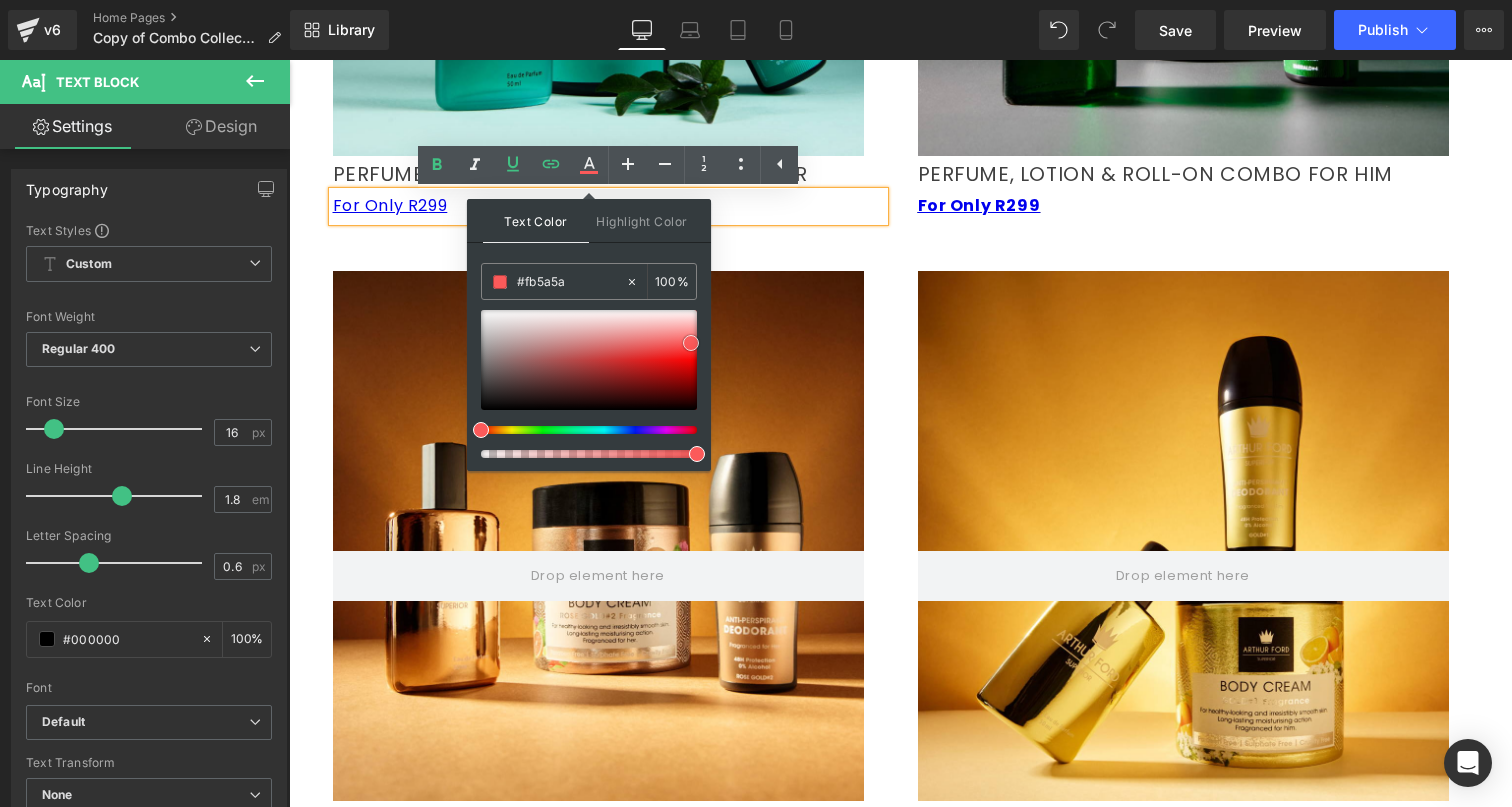drag, startPoint x: 623, startPoint y: 374, endPoint x: 691, endPoint y: 343, distance: 74.73286 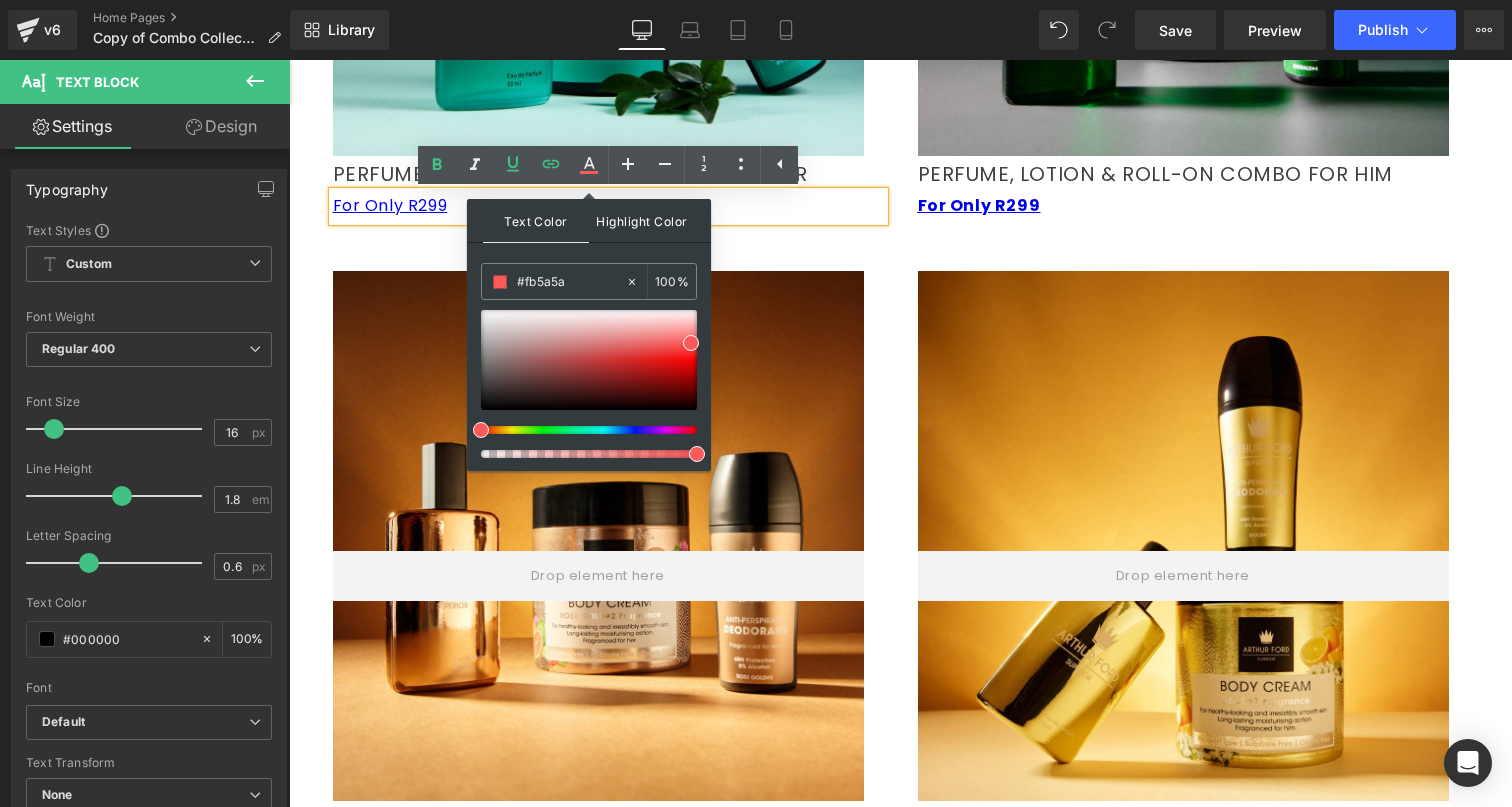 click on "Highlight Color" at bounding box center (642, 220) 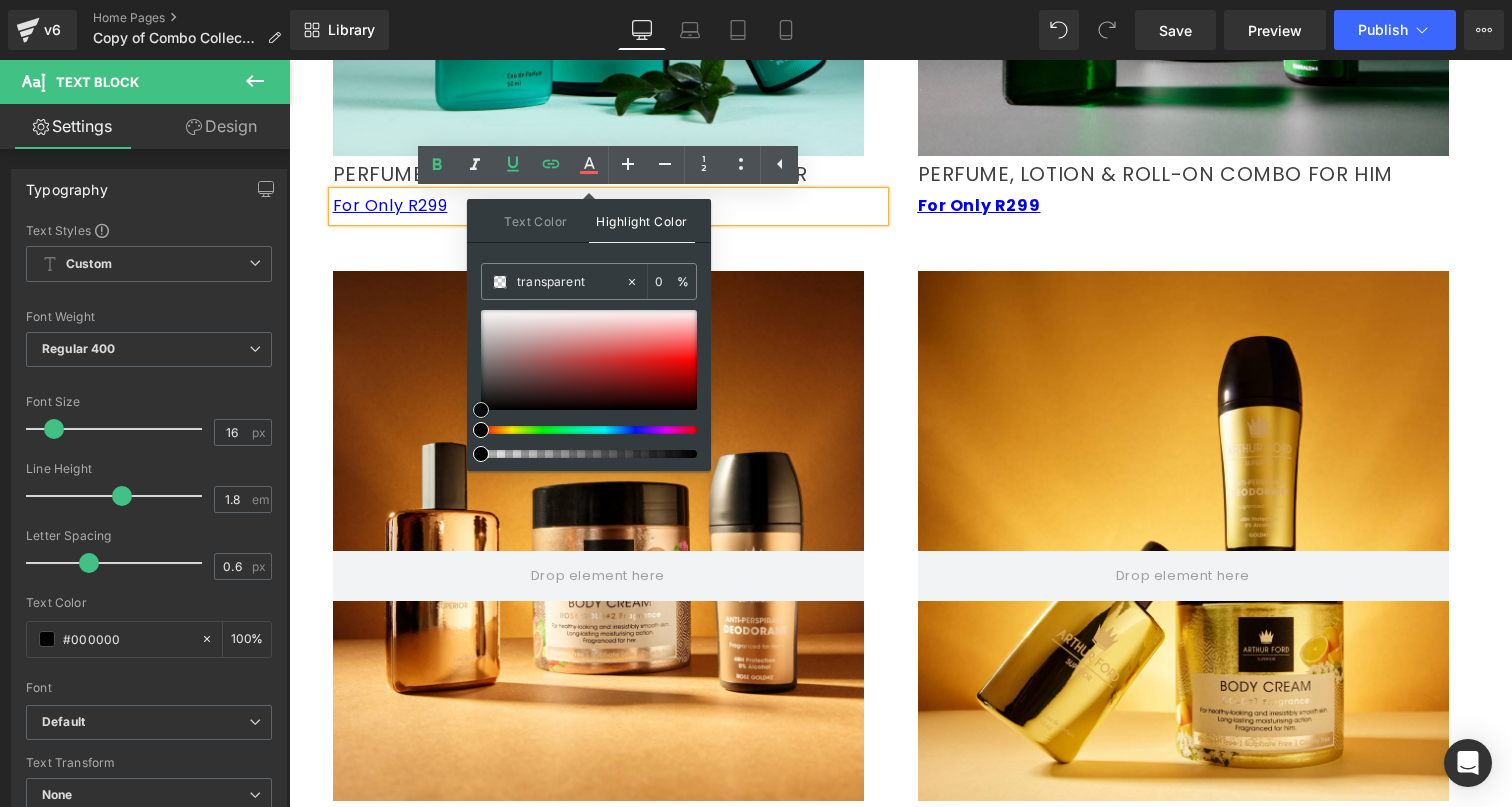 type on "#f72626" 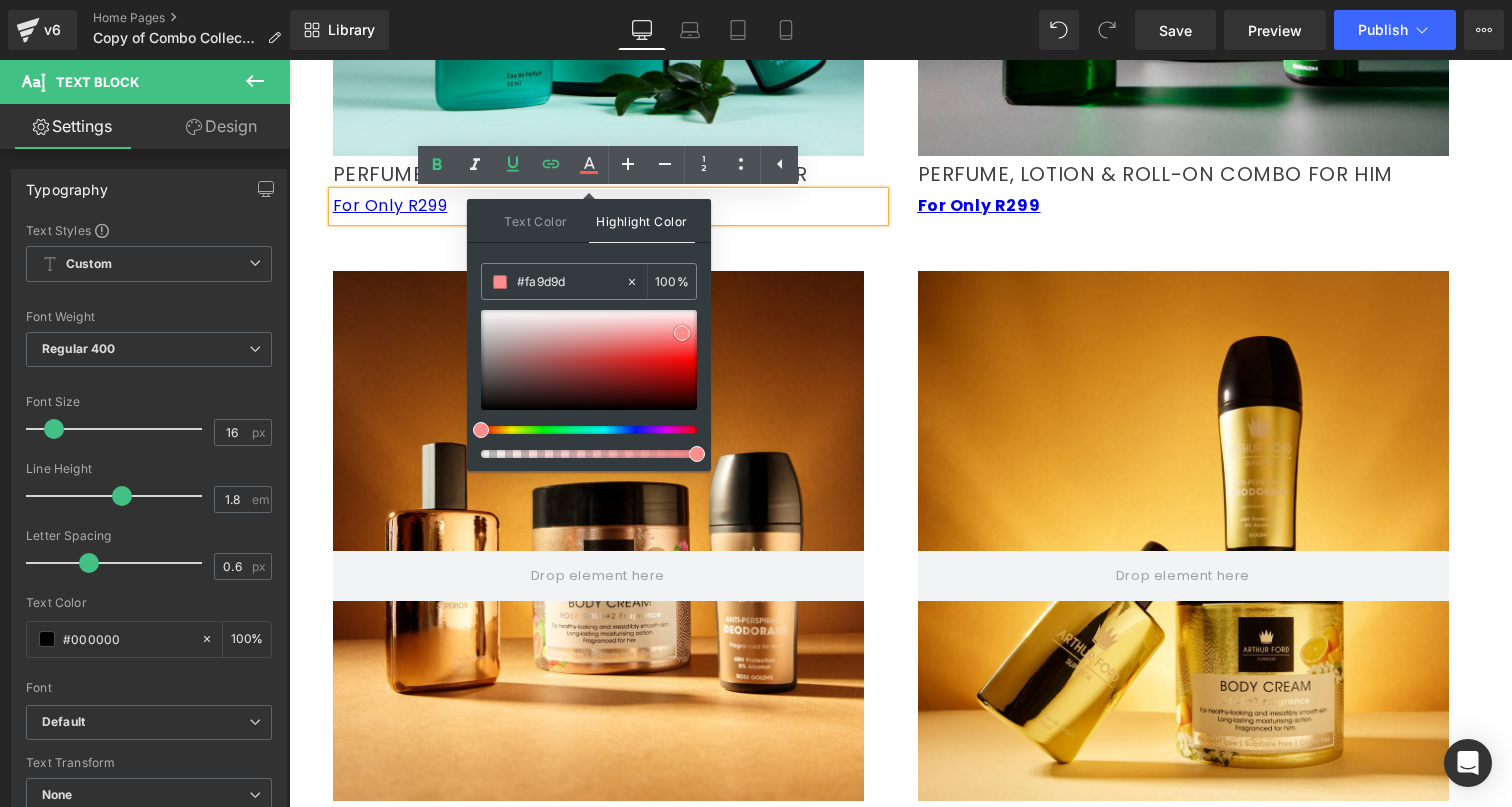 drag, startPoint x: 682, startPoint y: 354, endPoint x: 682, endPoint y: 329, distance: 25 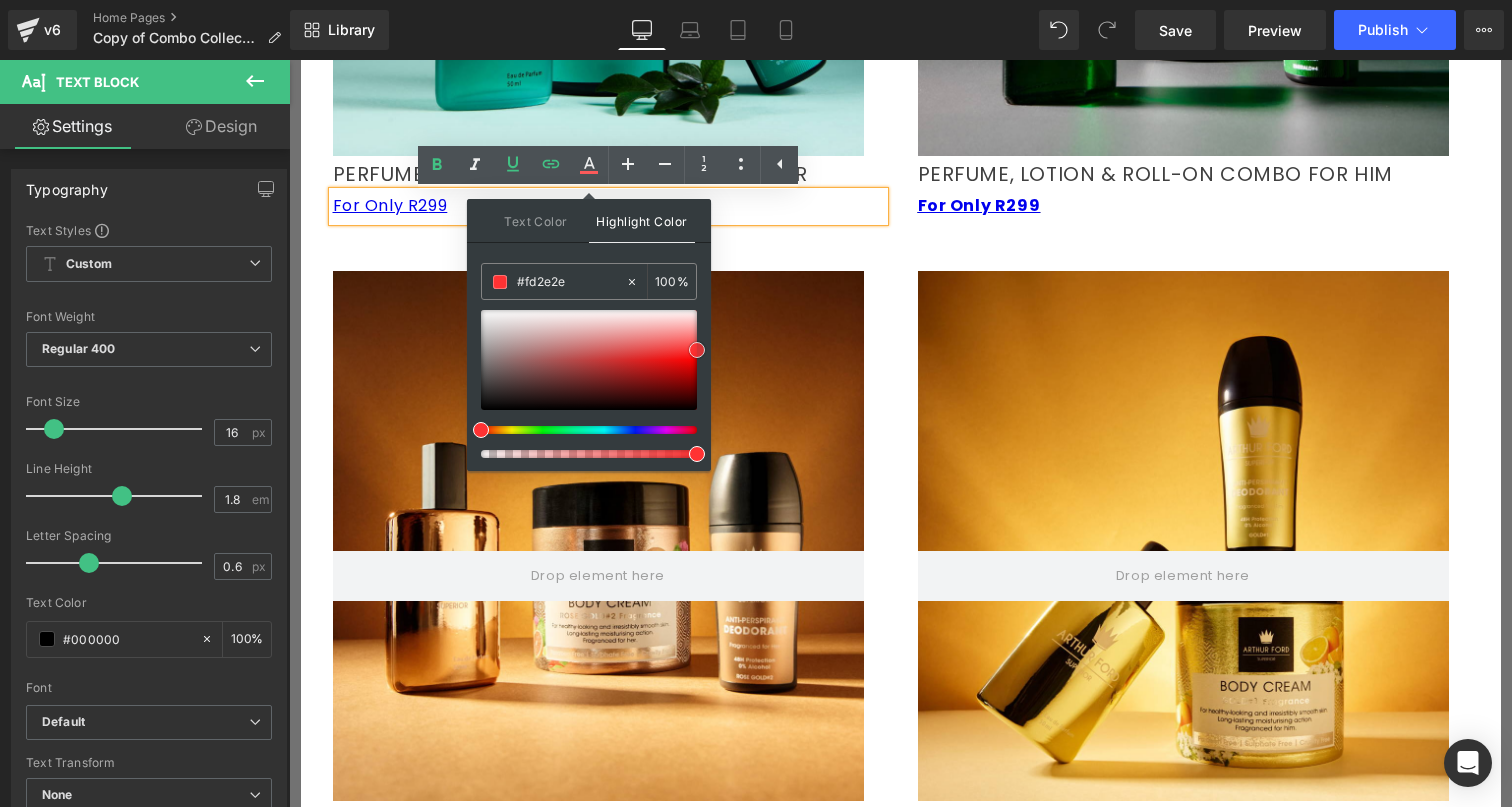 drag, startPoint x: 607, startPoint y: 325, endPoint x: 699, endPoint y: 349, distance: 95.07891 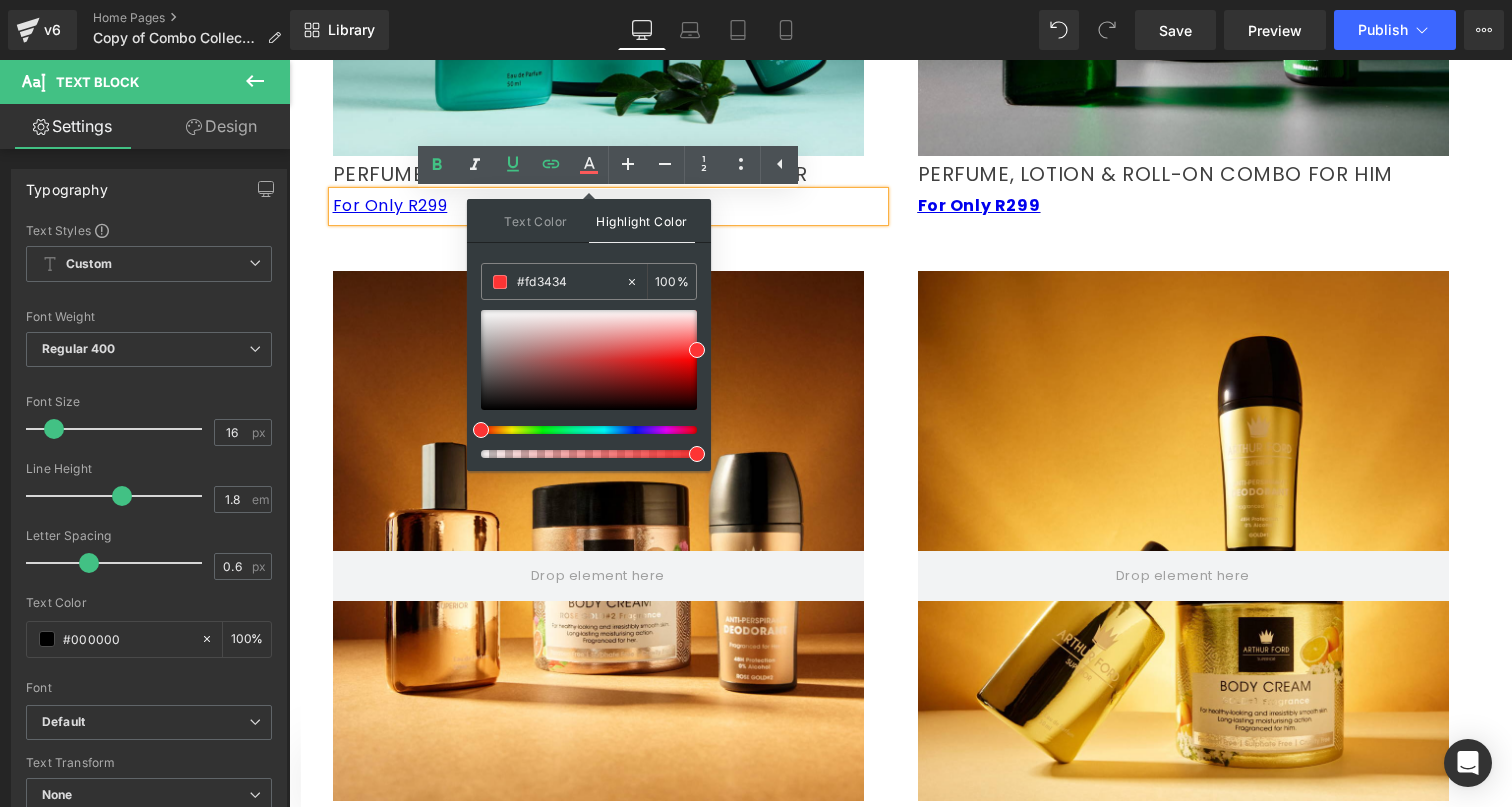 click on "Hero Banner         PERFUME, LOTION & ROLL-ON COMBO FOR HER Text Block         For Only R2 99 Text Block" at bounding box center (608, -77) 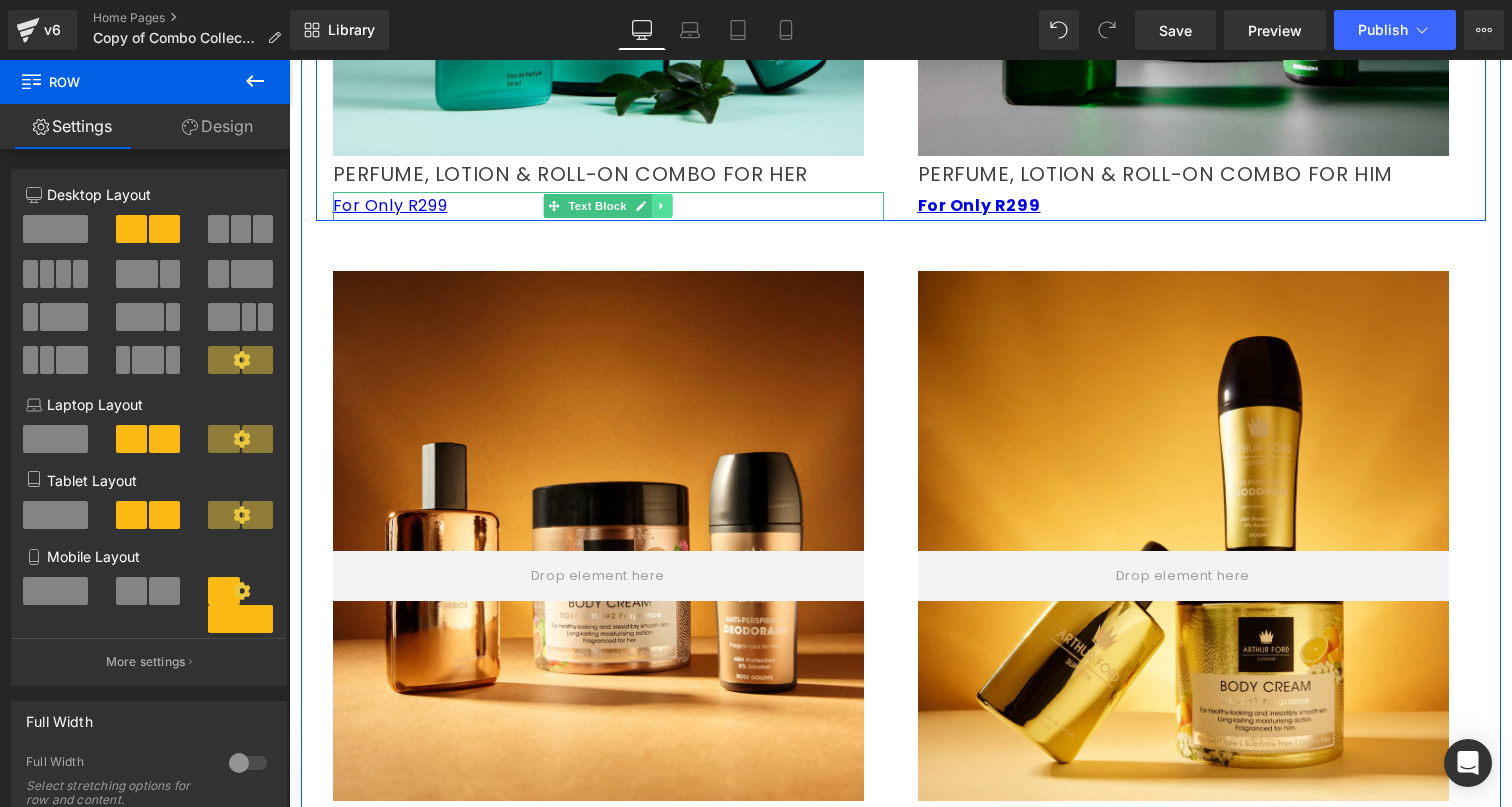 click 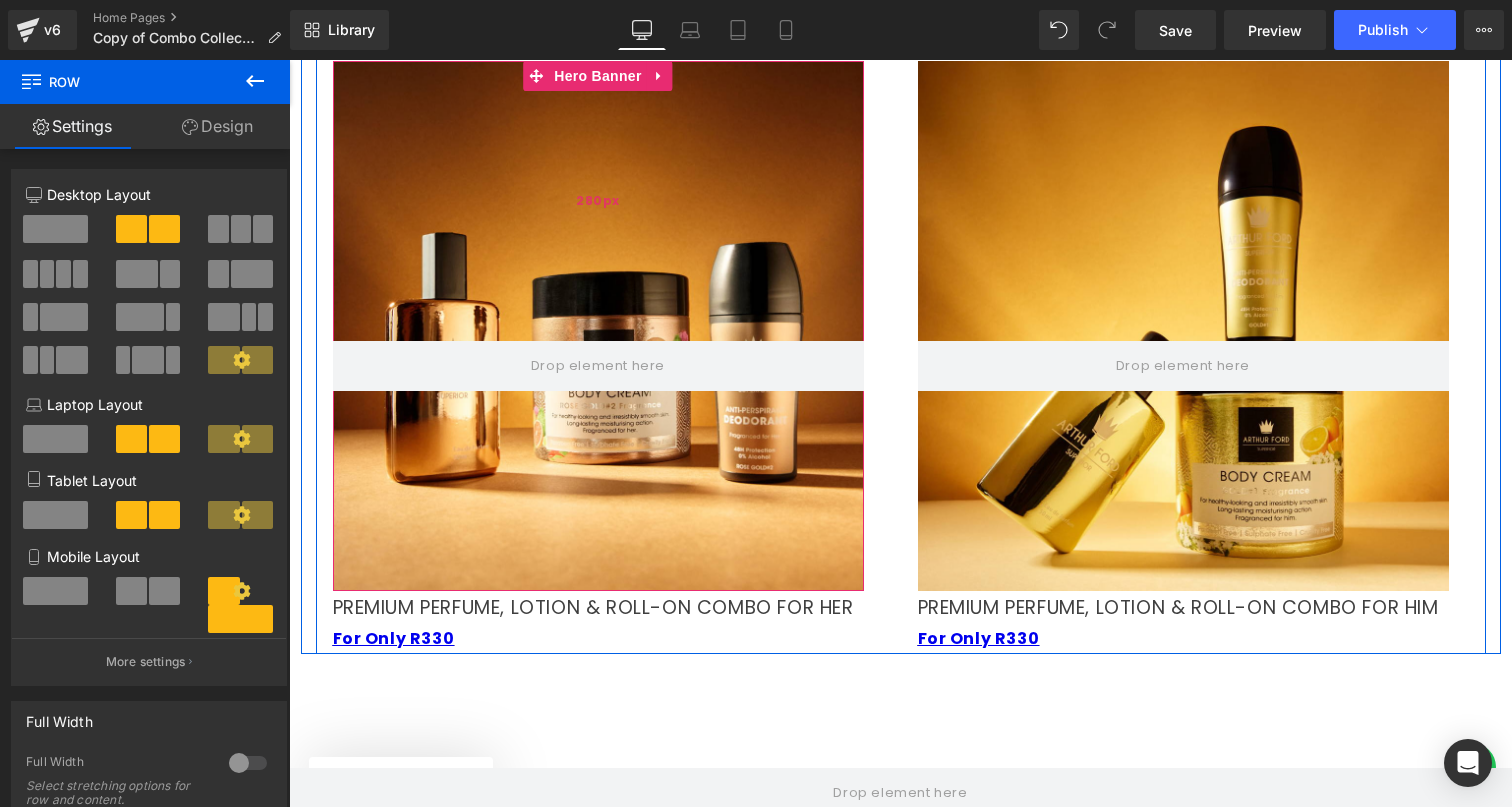 scroll, scrollTop: 2155, scrollLeft: 0, axis: vertical 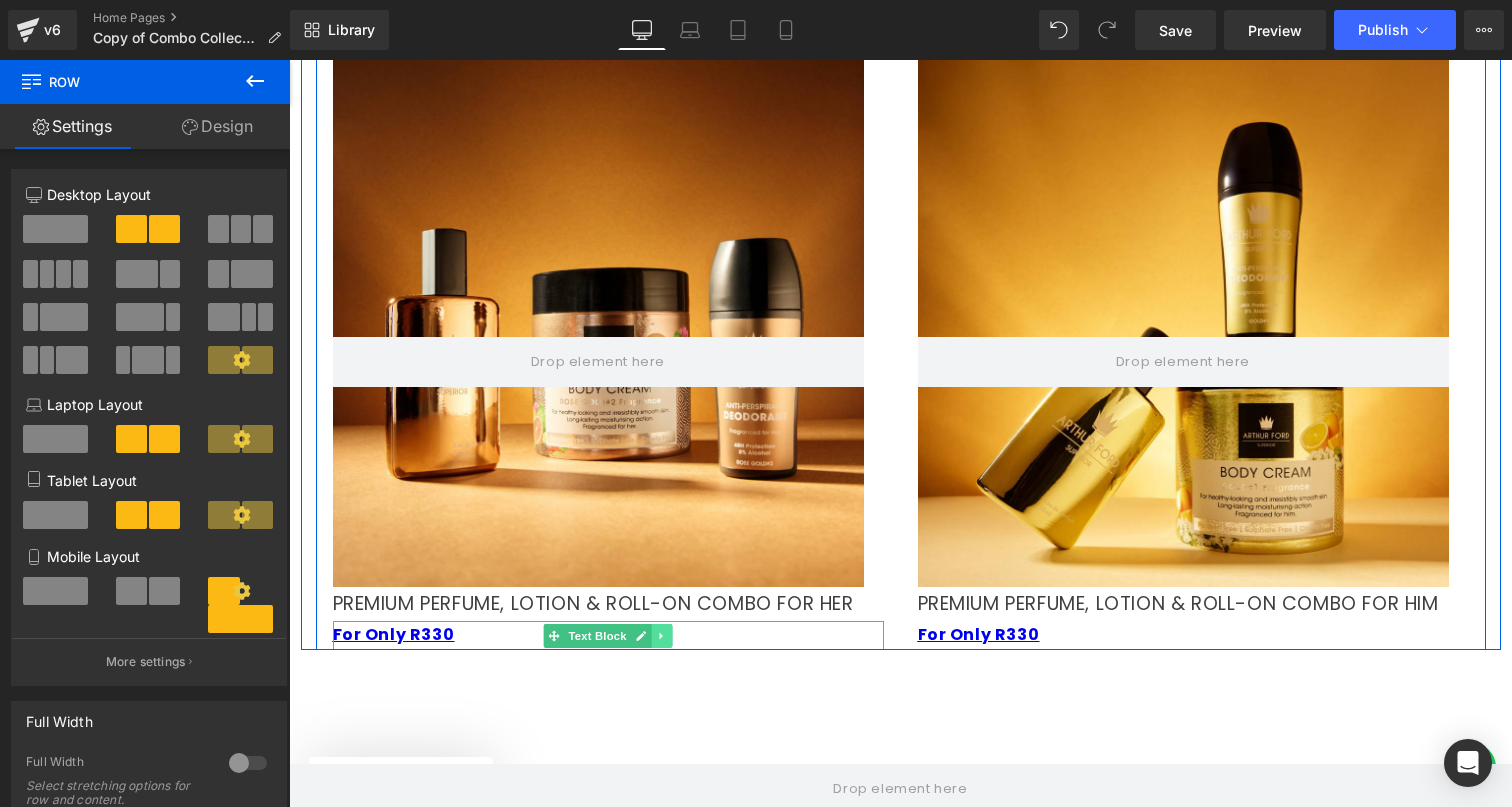 click 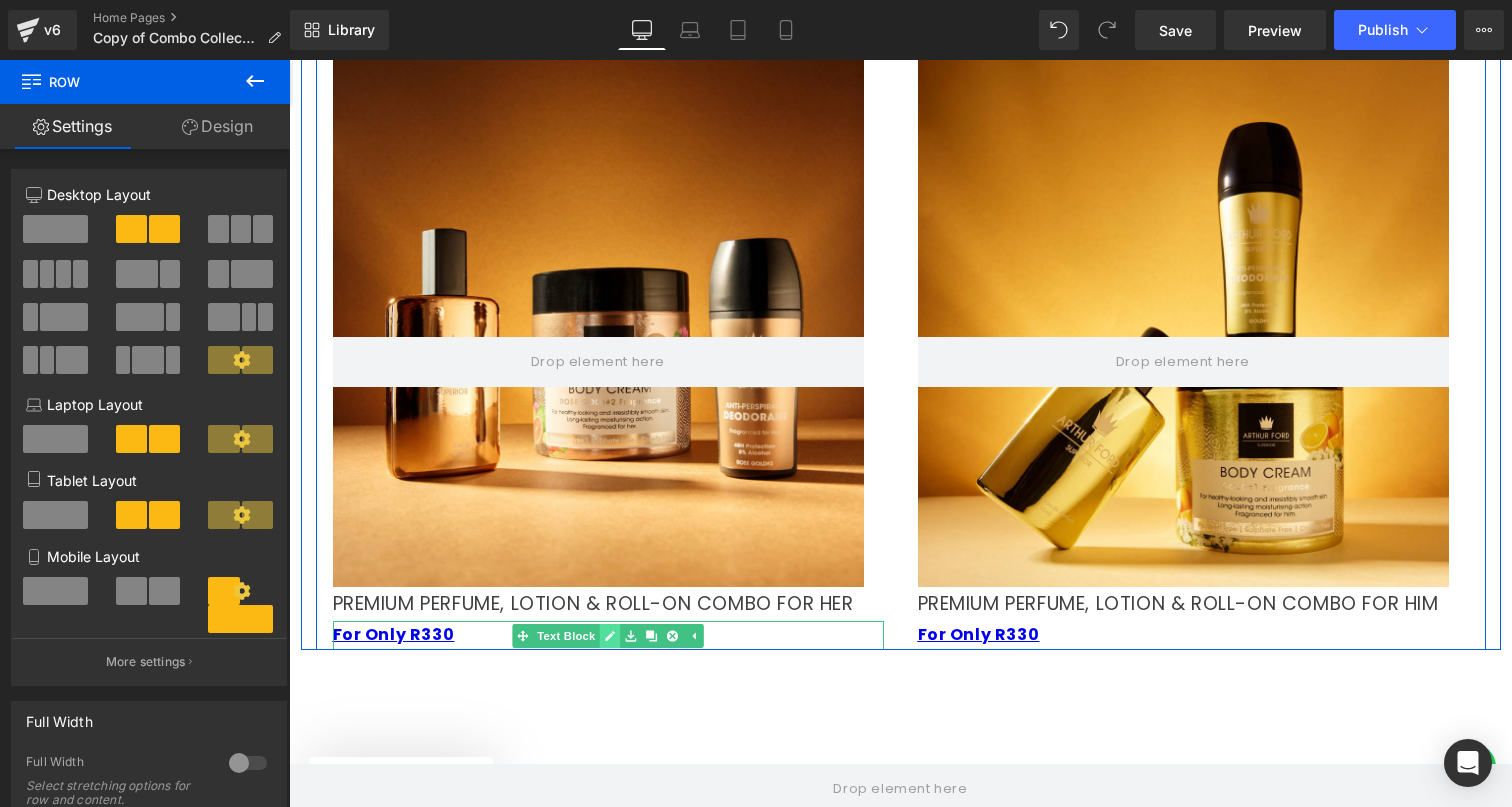 click 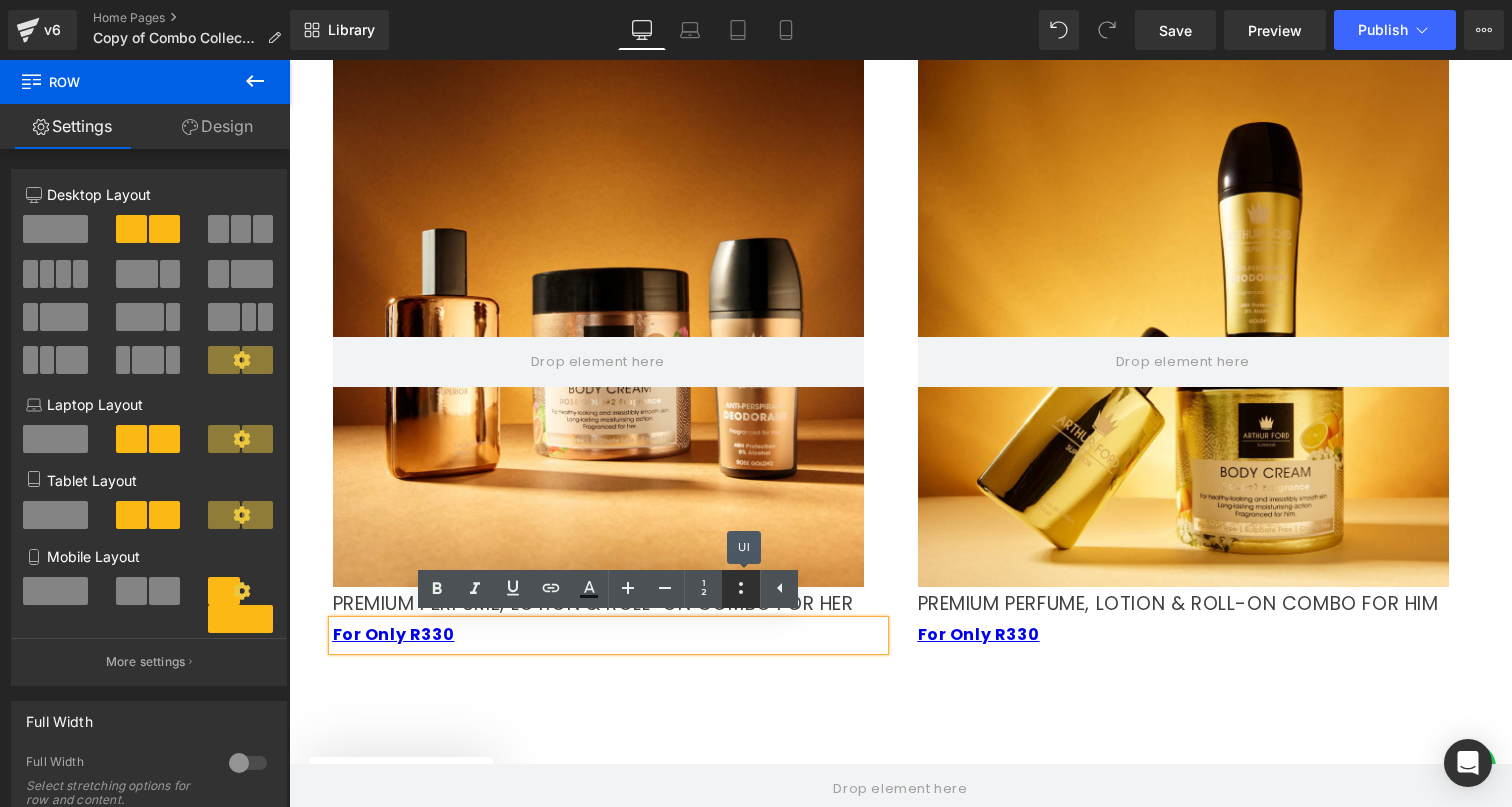click 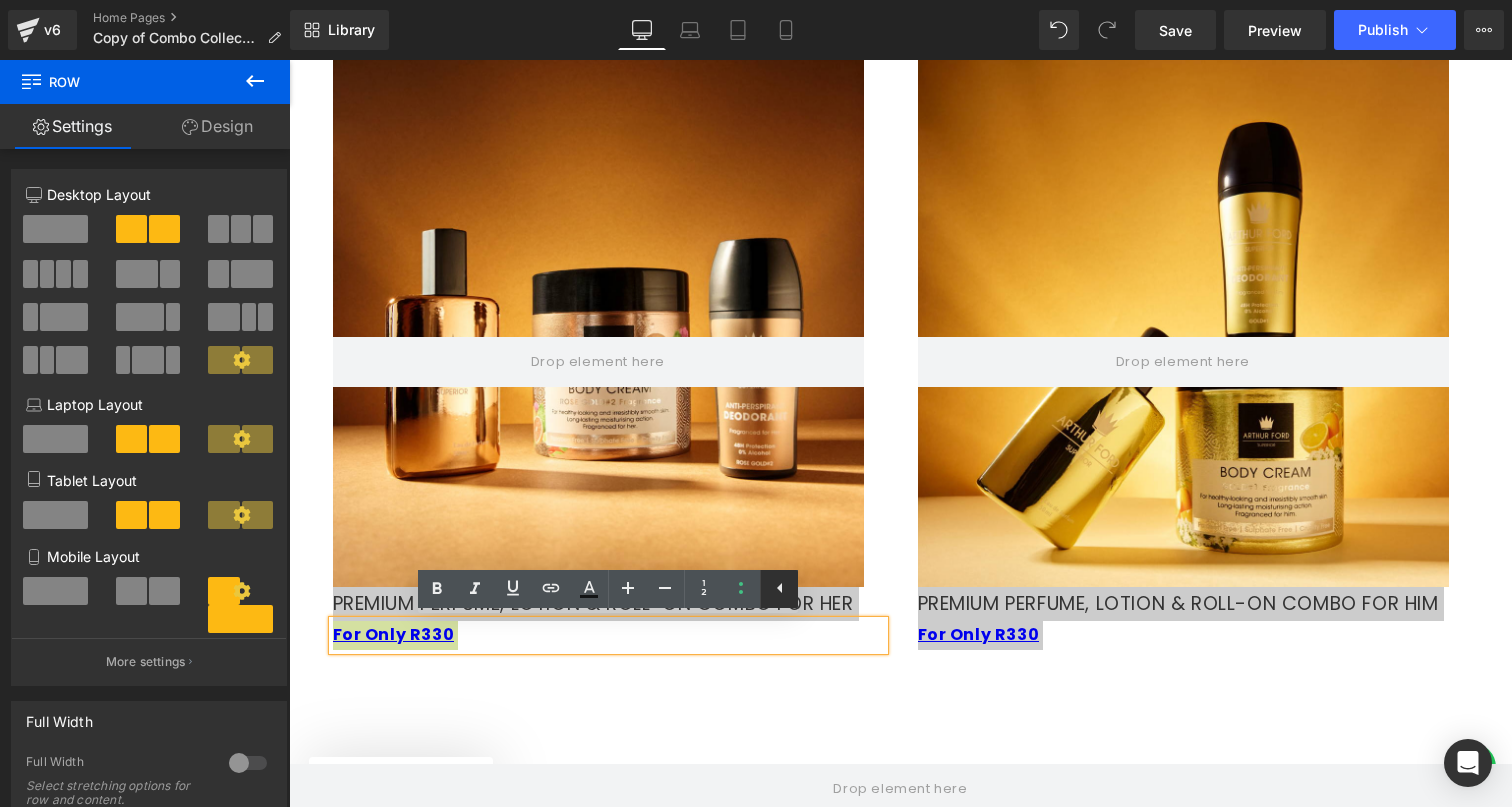 click 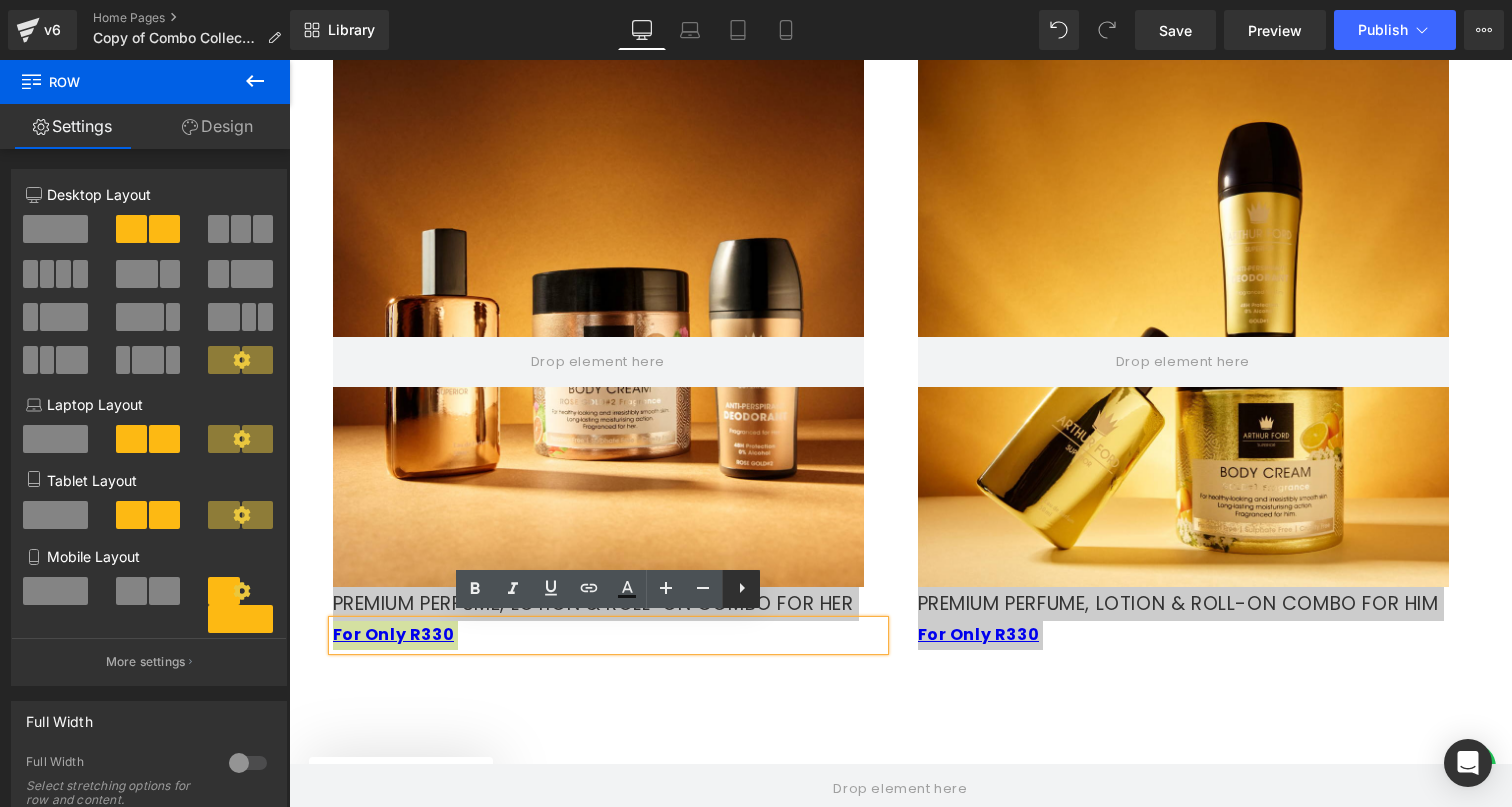 click 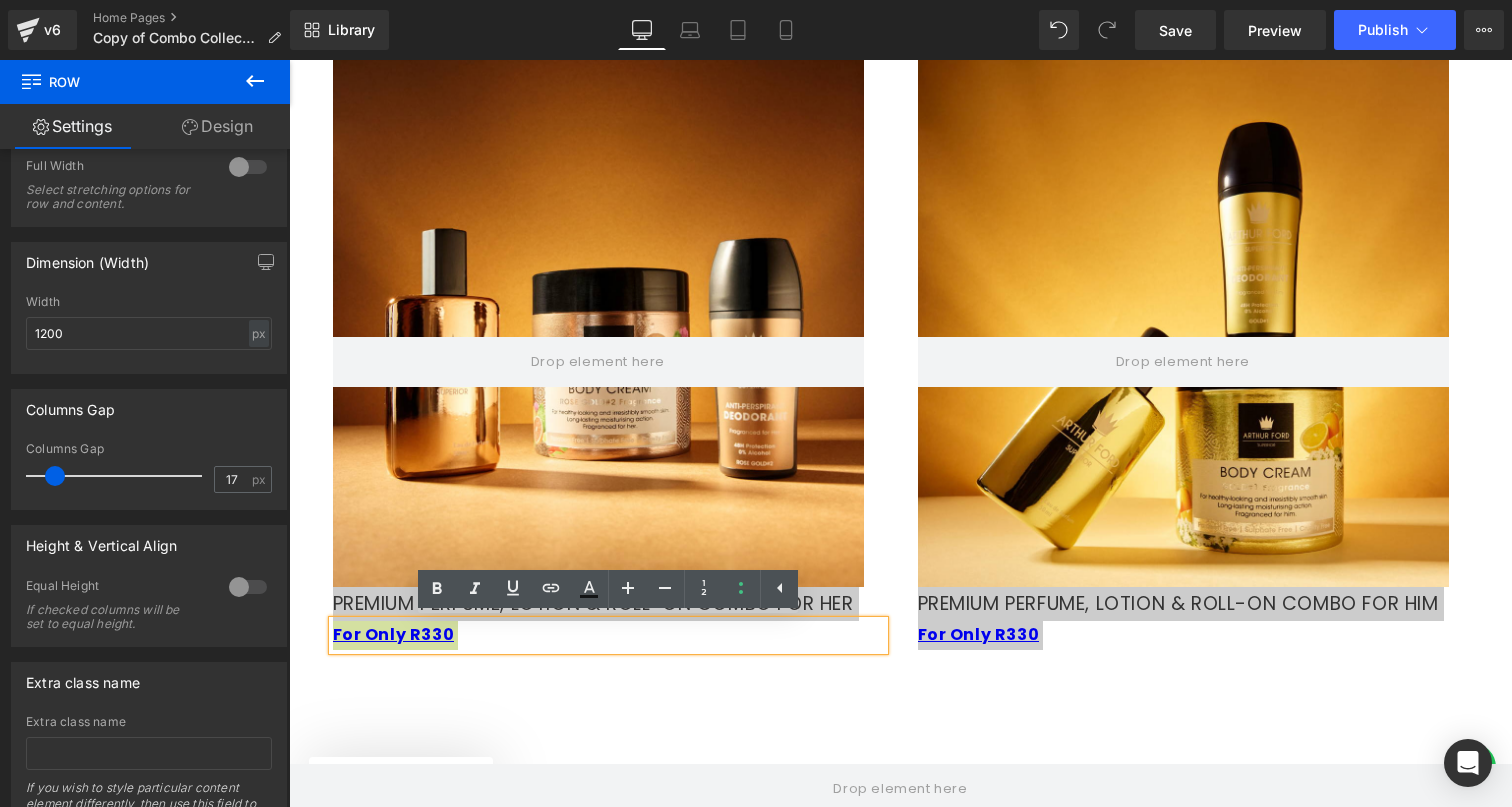 scroll, scrollTop: 707, scrollLeft: 0, axis: vertical 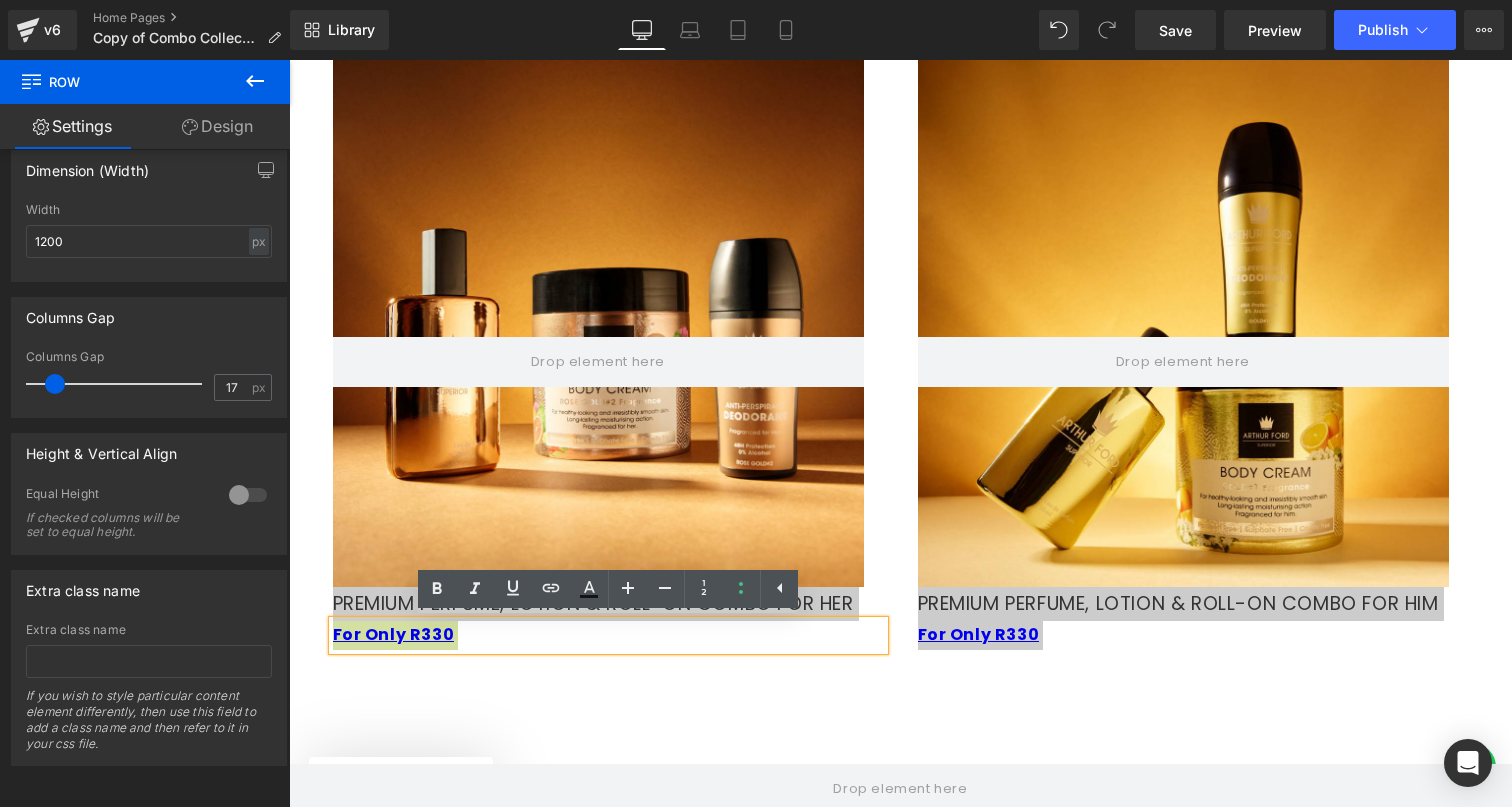 click on "Design" at bounding box center (217, 126) 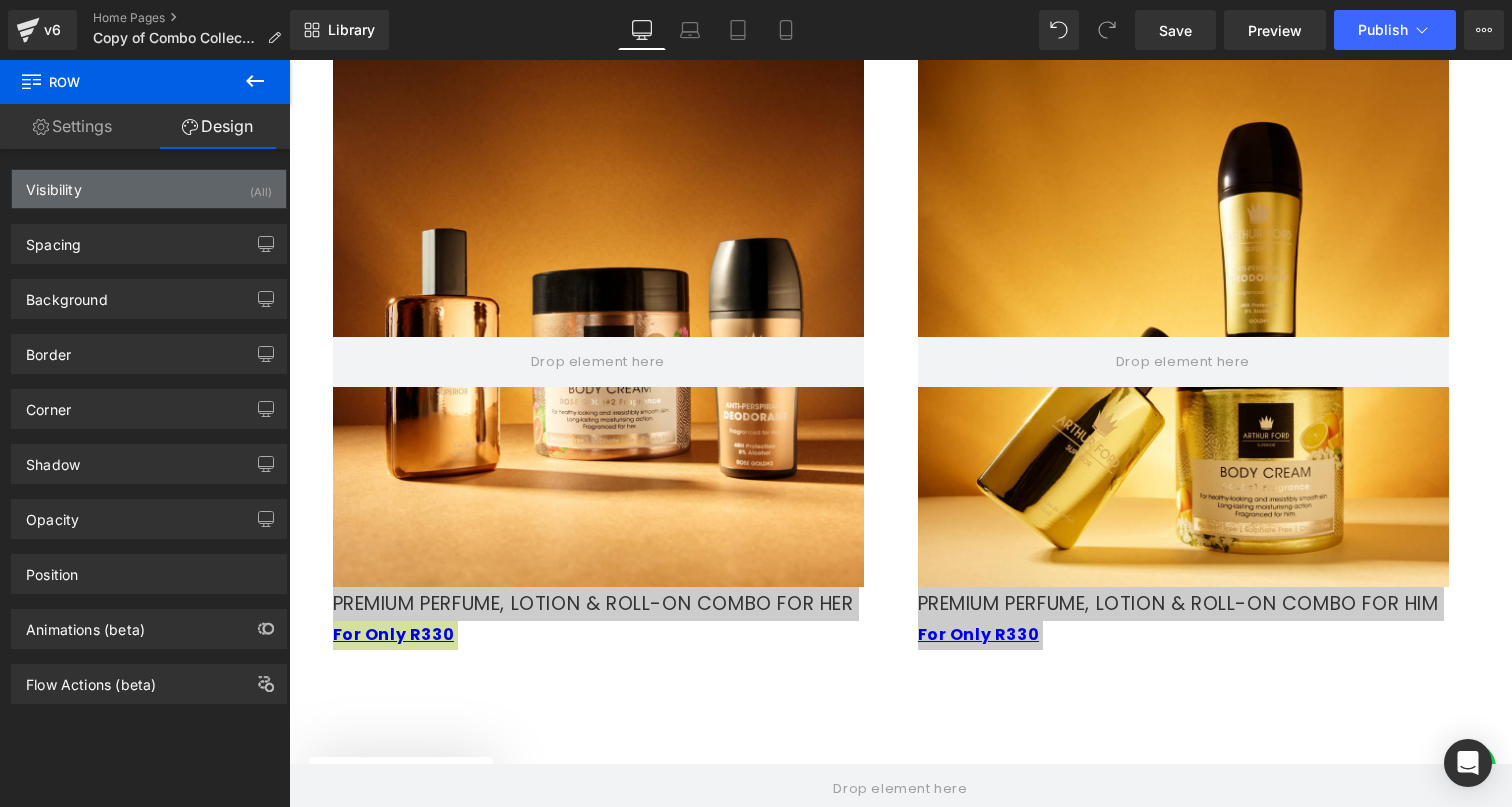 click on "Visibility
(All)" at bounding box center [149, 189] 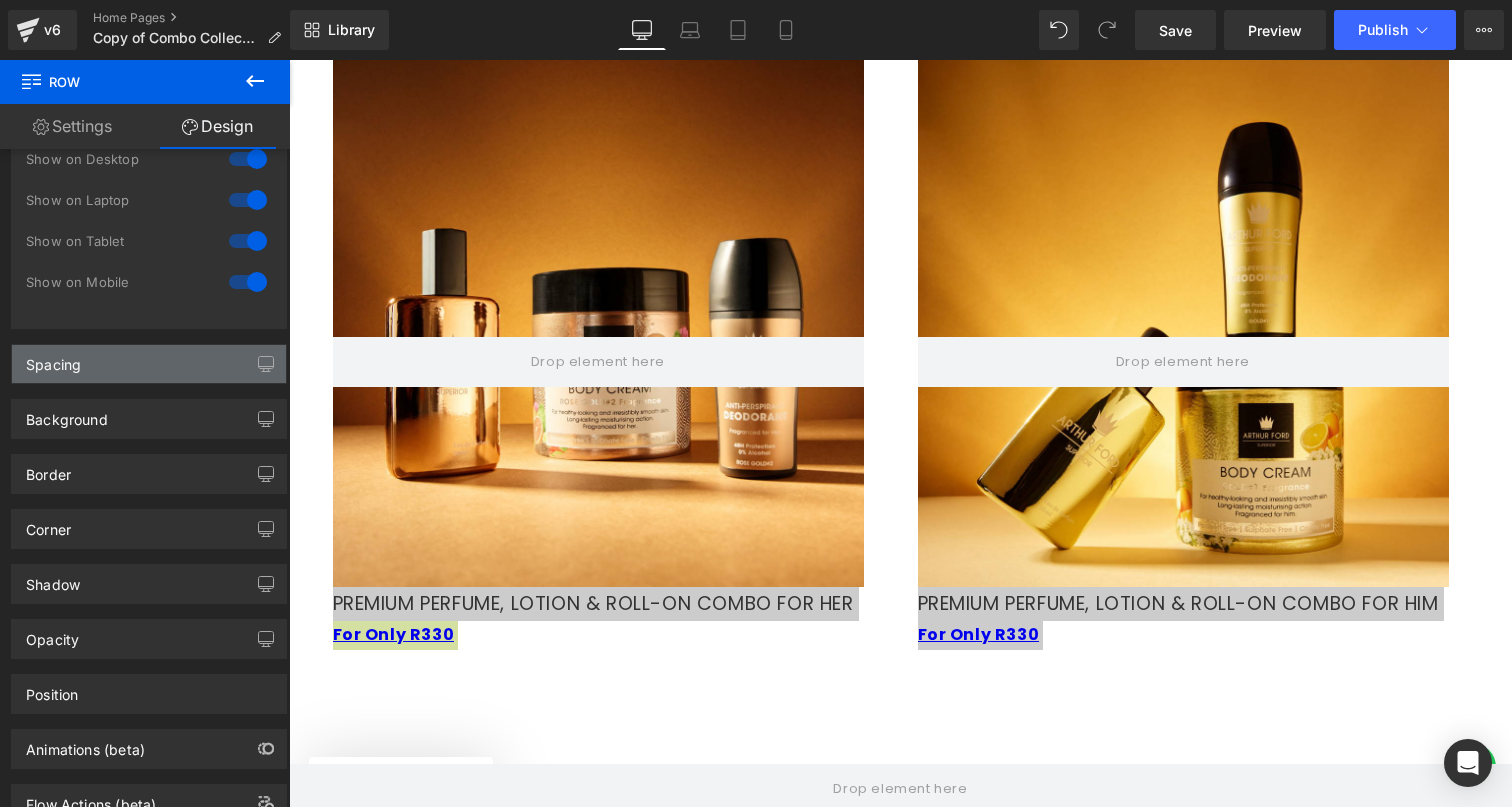 scroll, scrollTop: 157, scrollLeft: 0, axis: vertical 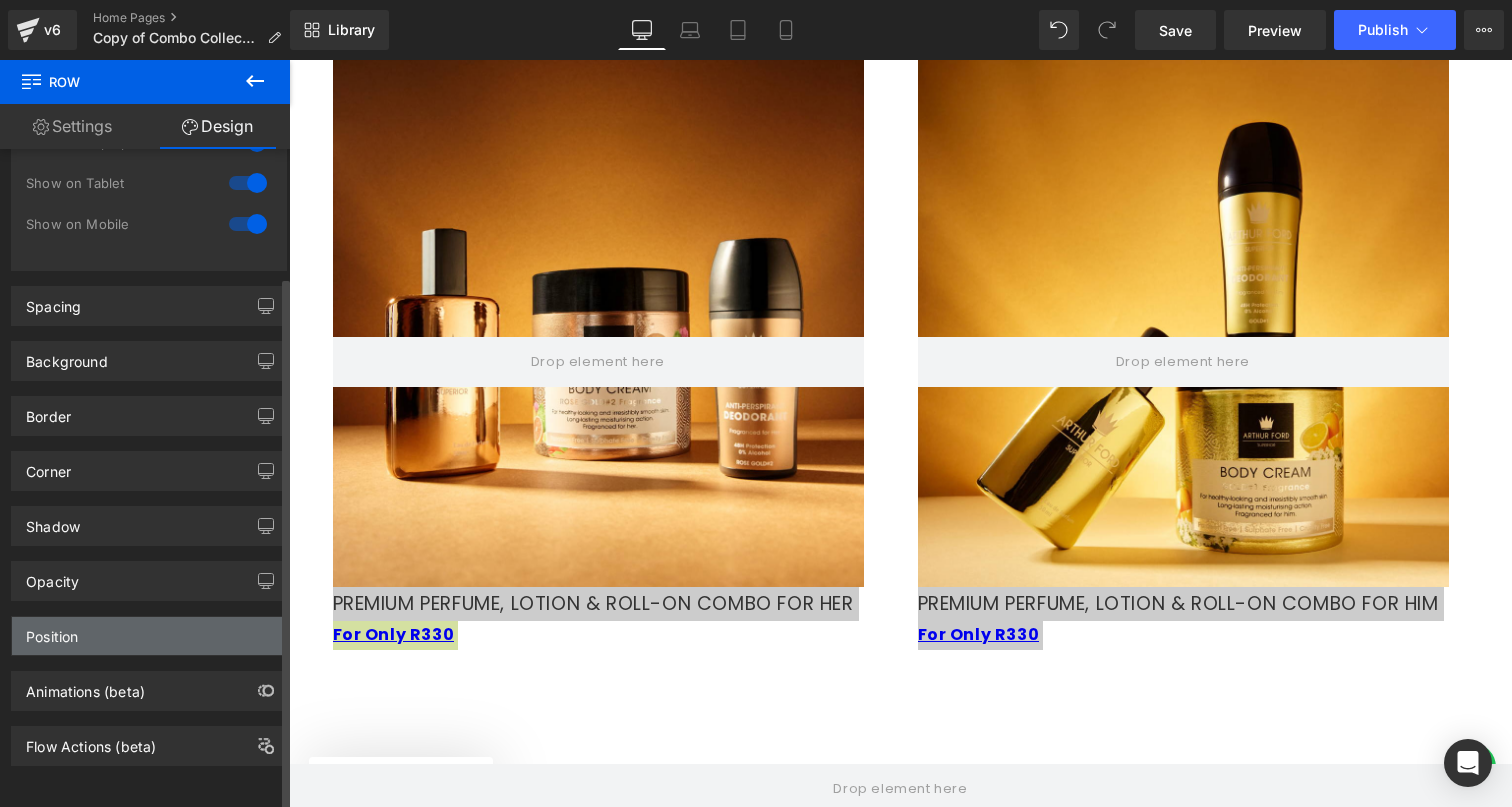 click on "Position" at bounding box center (149, 636) 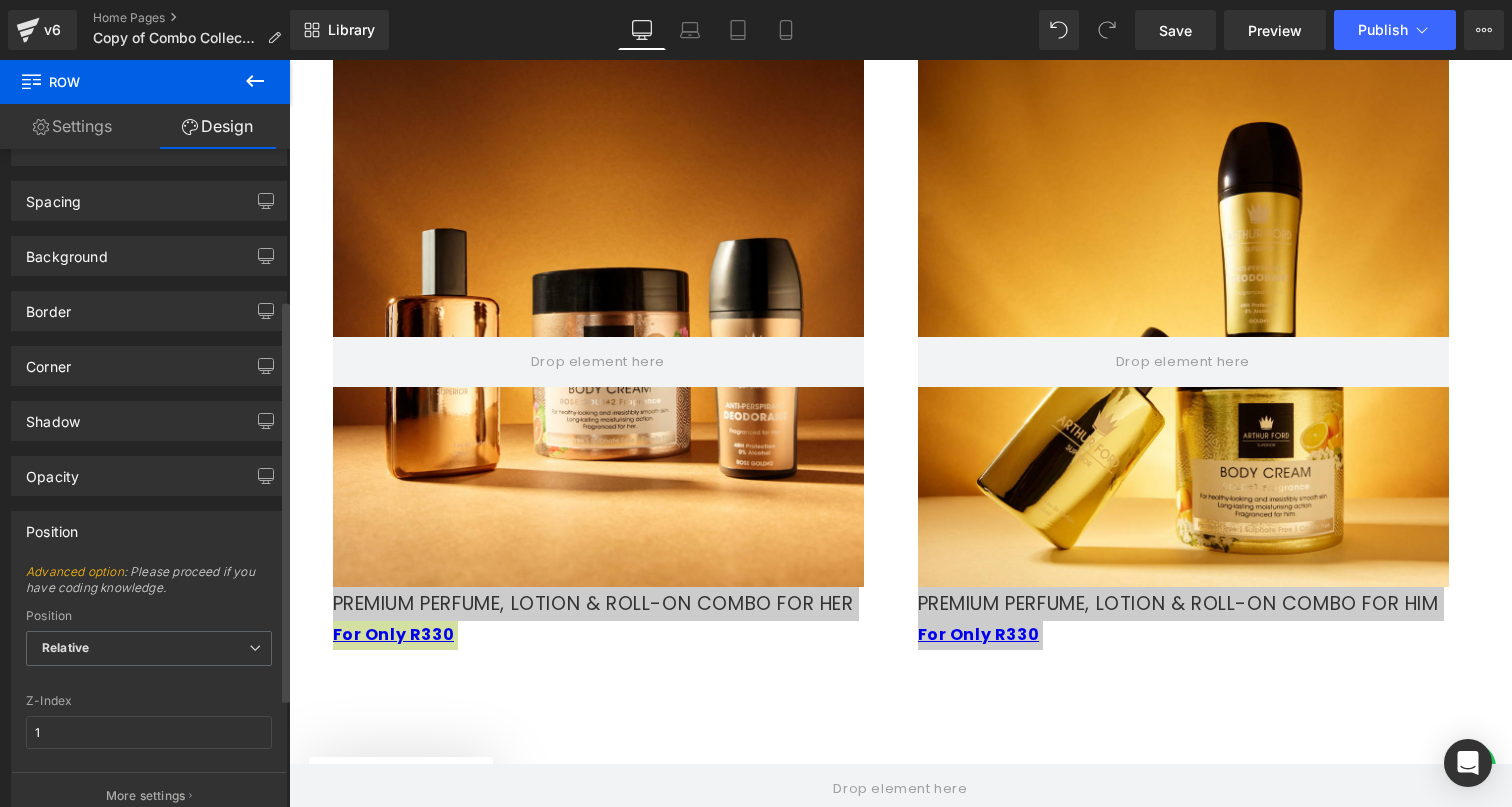 scroll, scrollTop: 247, scrollLeft: 0, axis: vertical 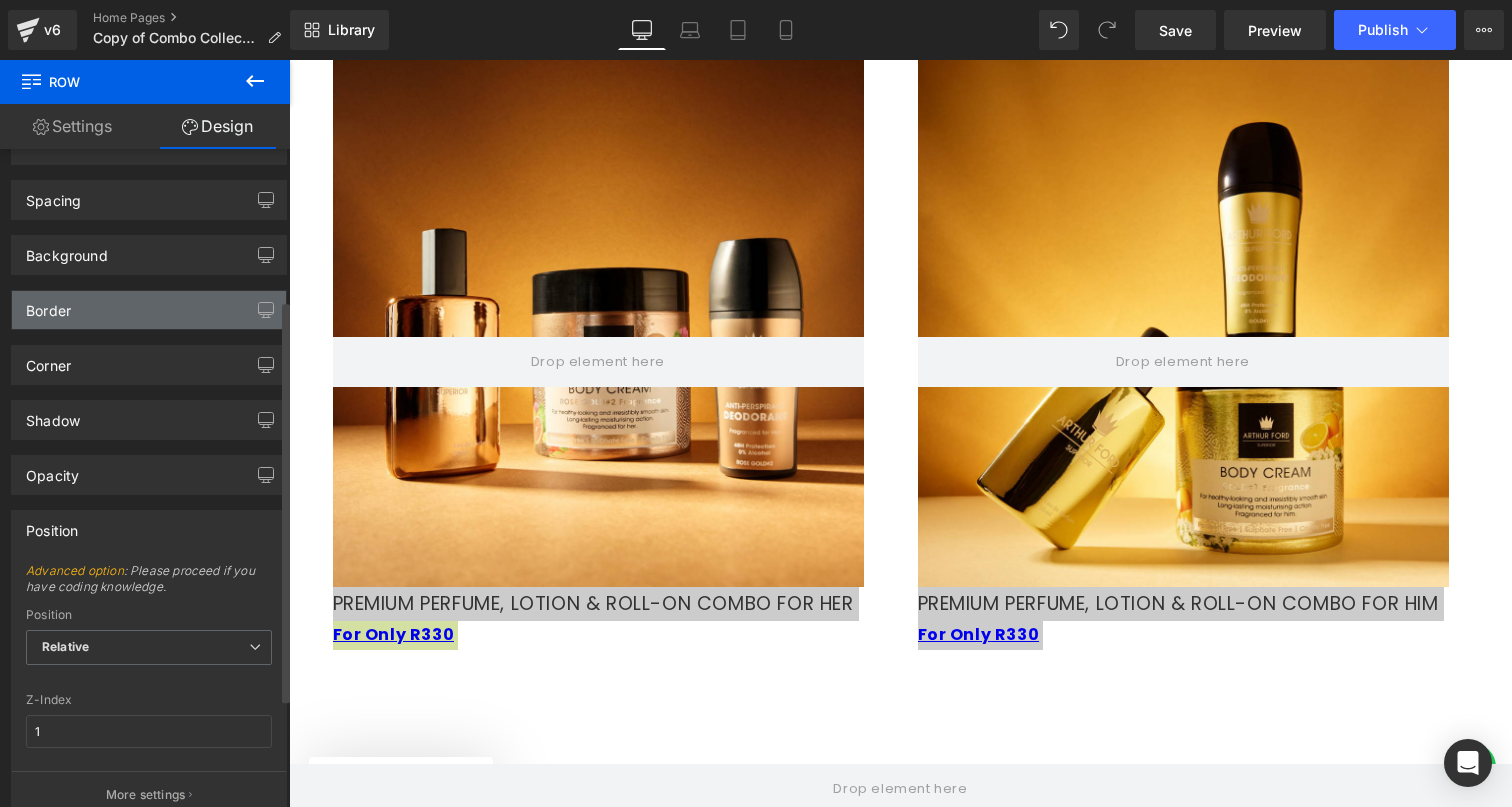 click on "Border" at bounding box center (149, 310) 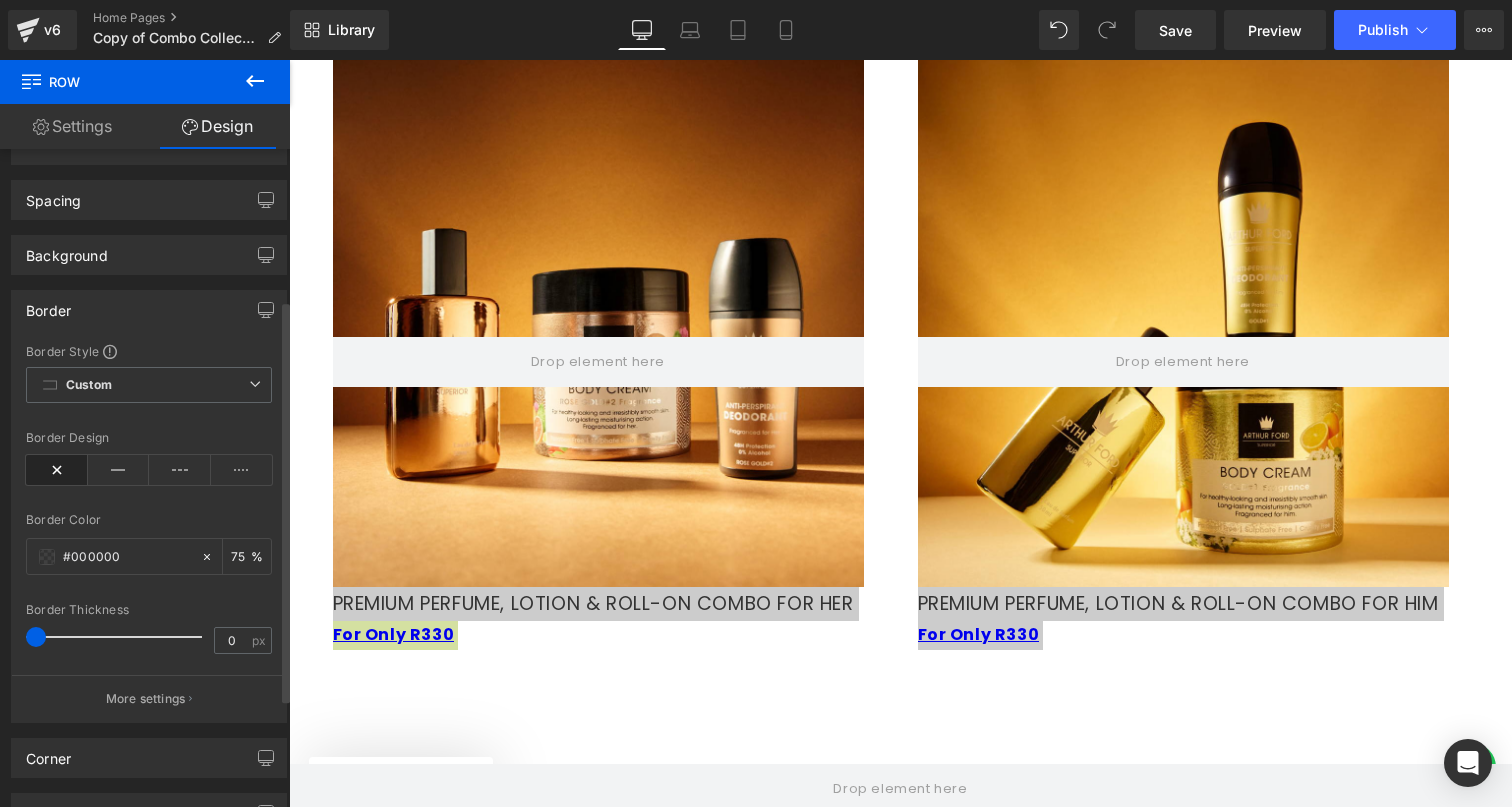 click on "Border" at bounding box center (149, 310) 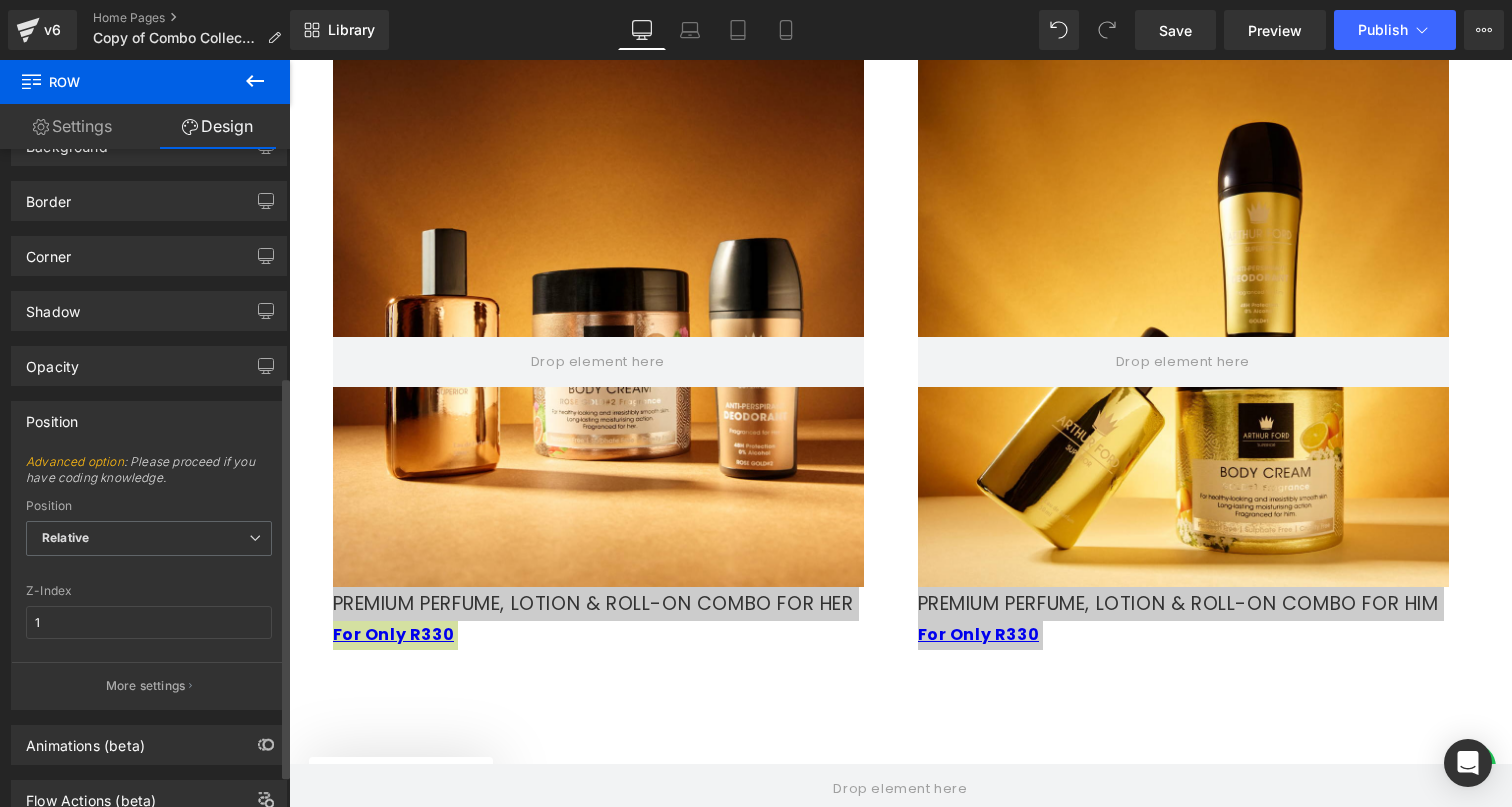 scroll, scrollTop: 425, scrollLeft: 0, axis: vertical 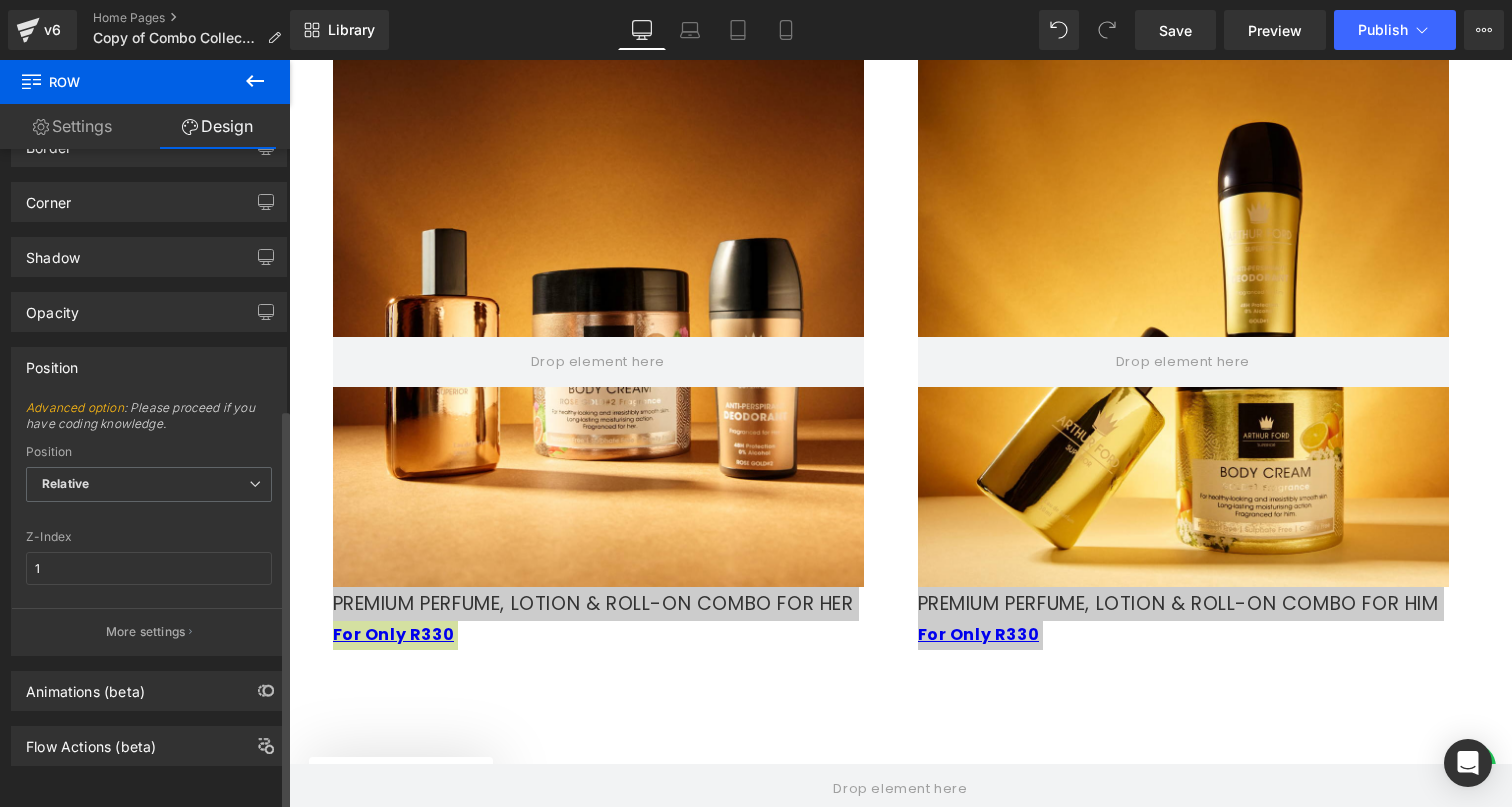 click on "Animations (beta)" at bounding box center [149, 691] 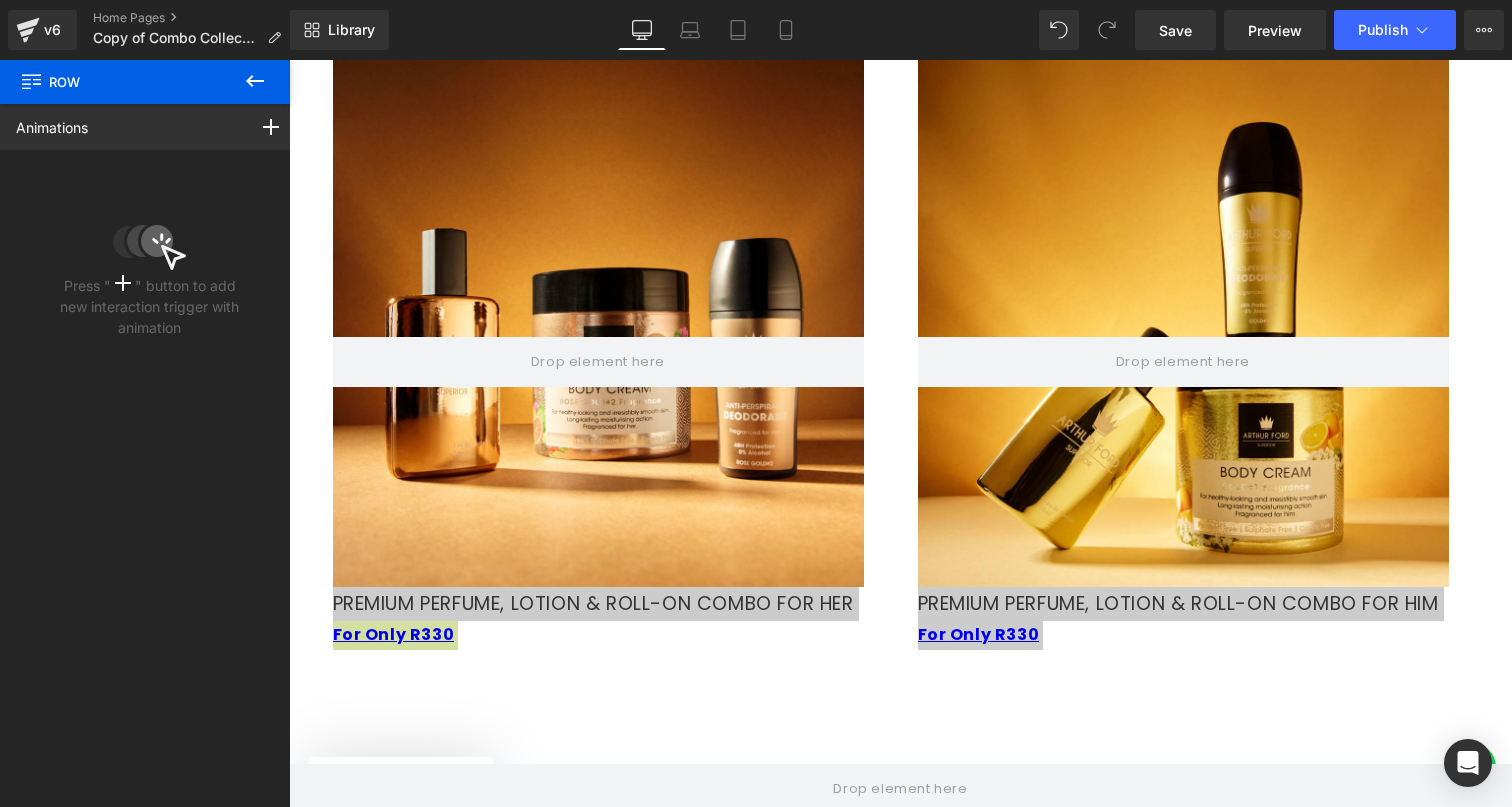 click 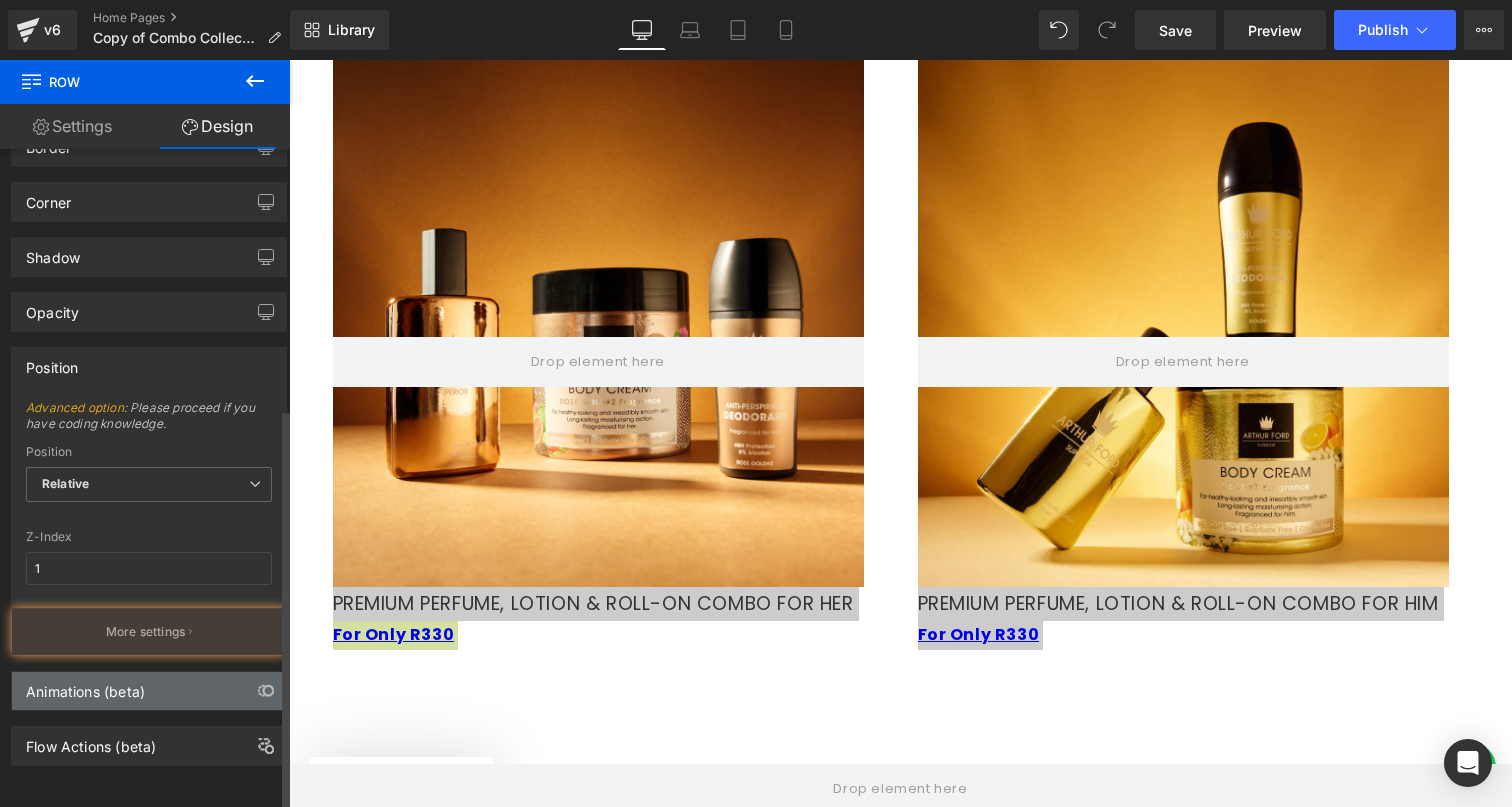 click on "Animations (beta)" at bounding box center (85, 686) 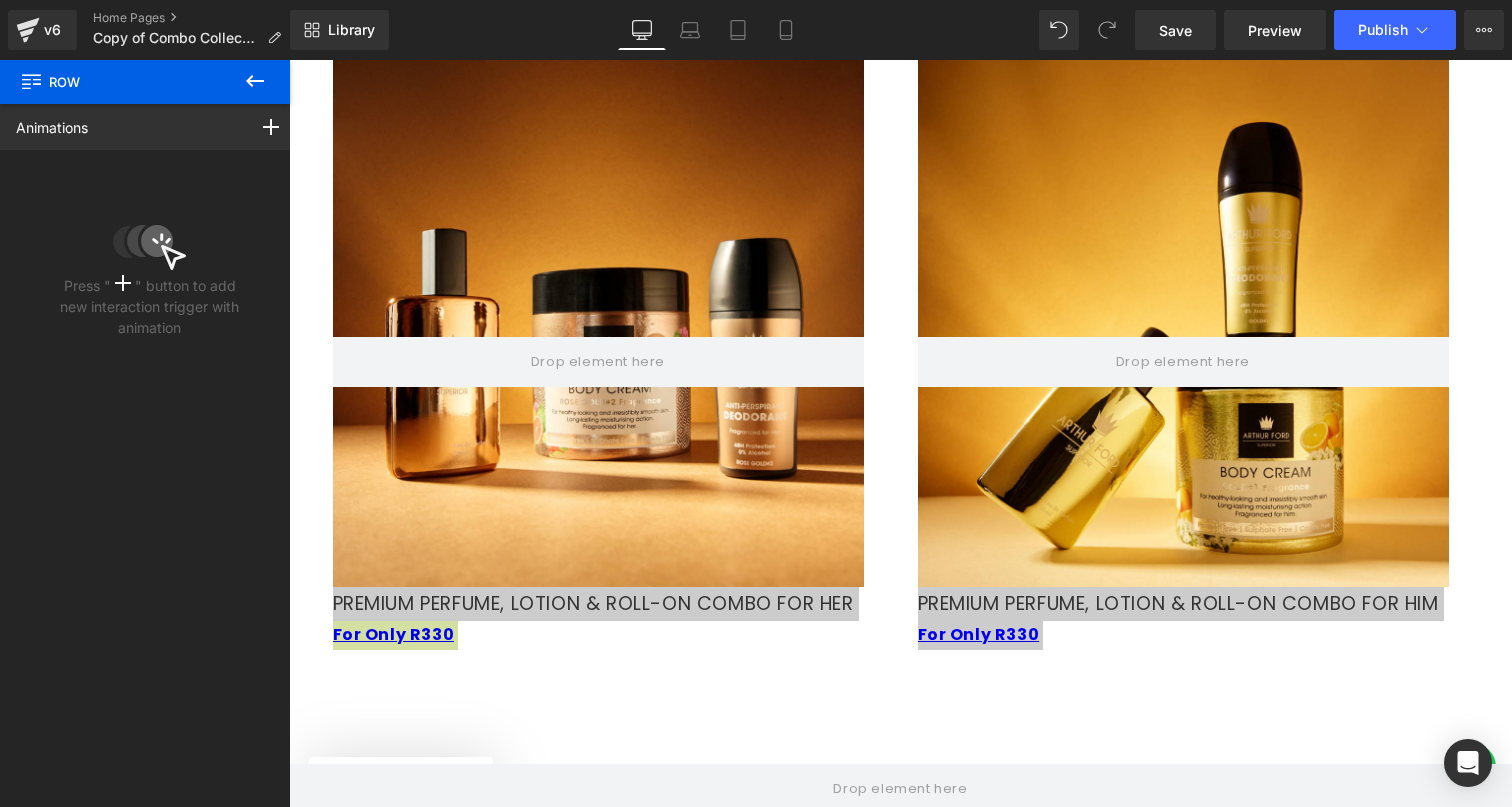 click at bounding box center [255, 82] 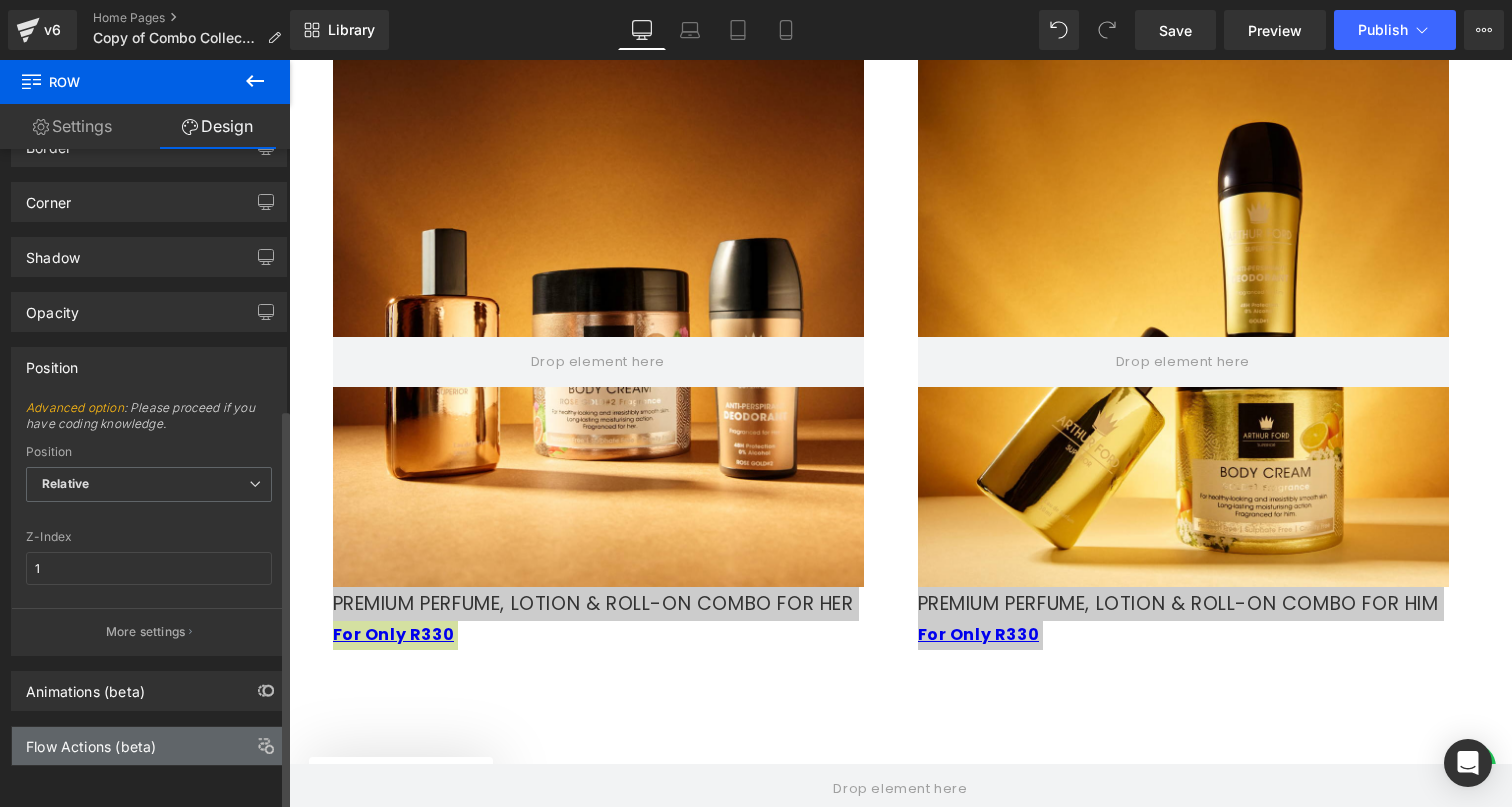 click on "Flow Actions (beta)" at bounding box center [91, 741] 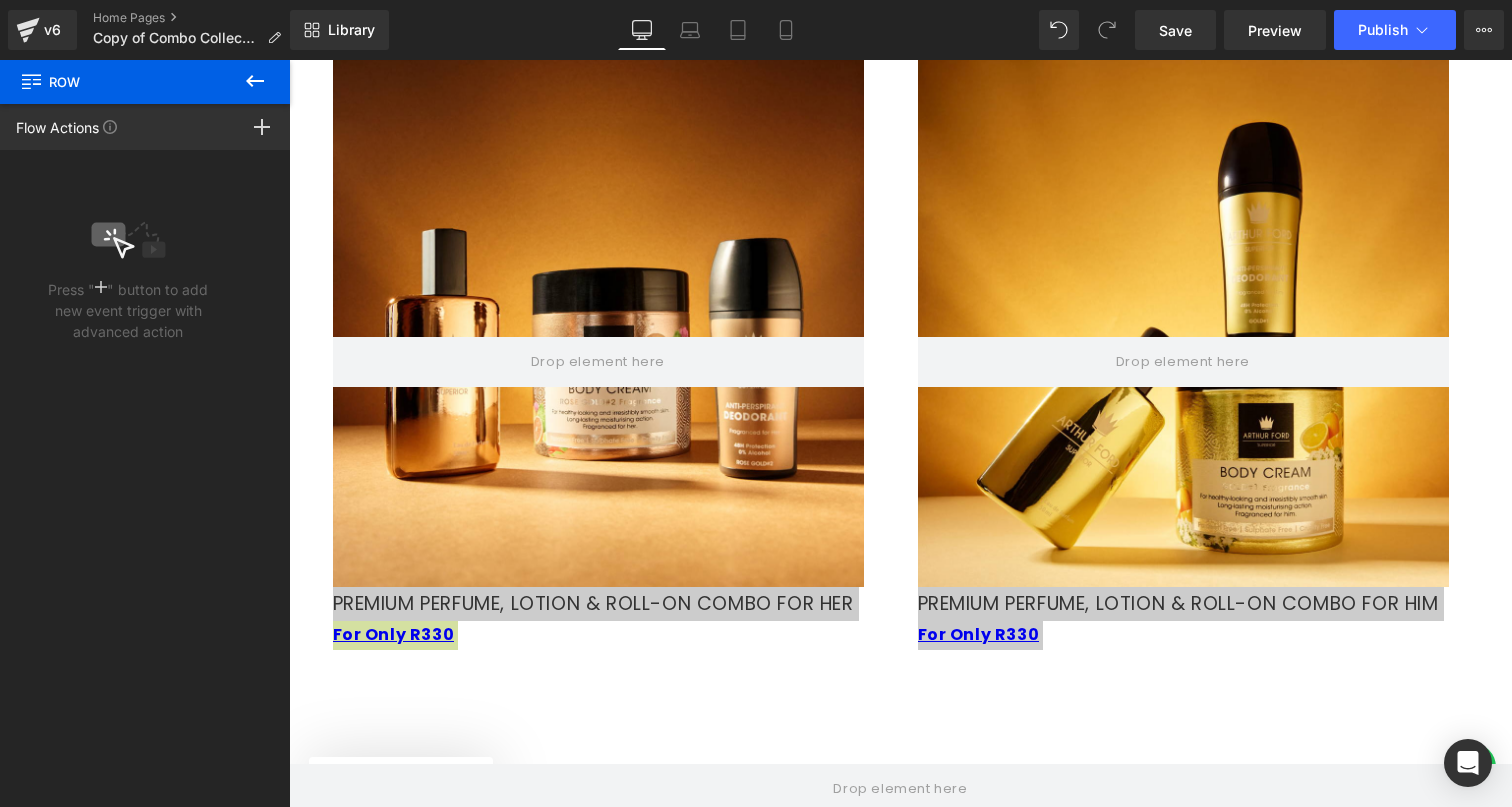 click 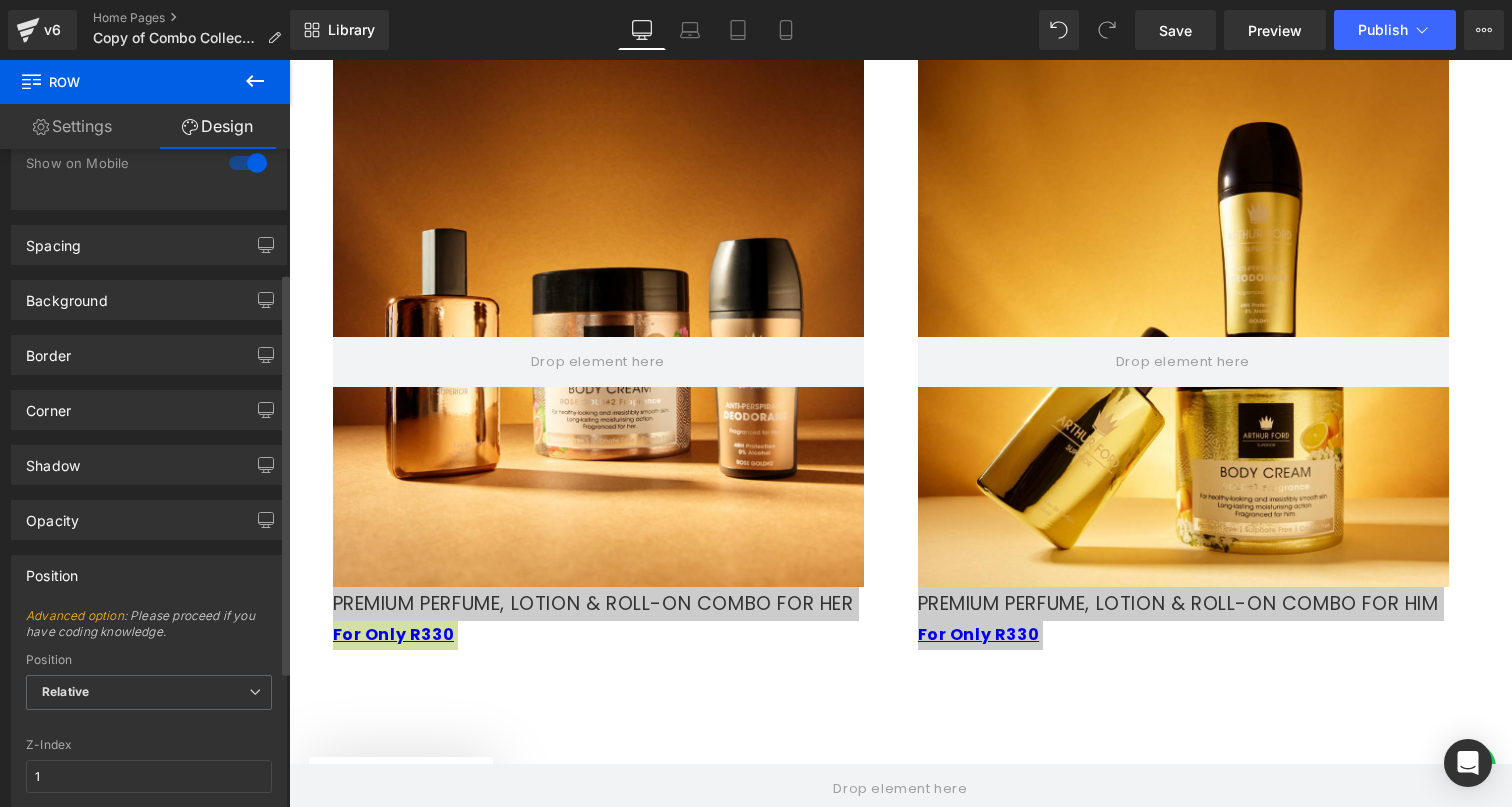 scroll, scrollTop: 222, scrollLeft: 0, axis: vertical 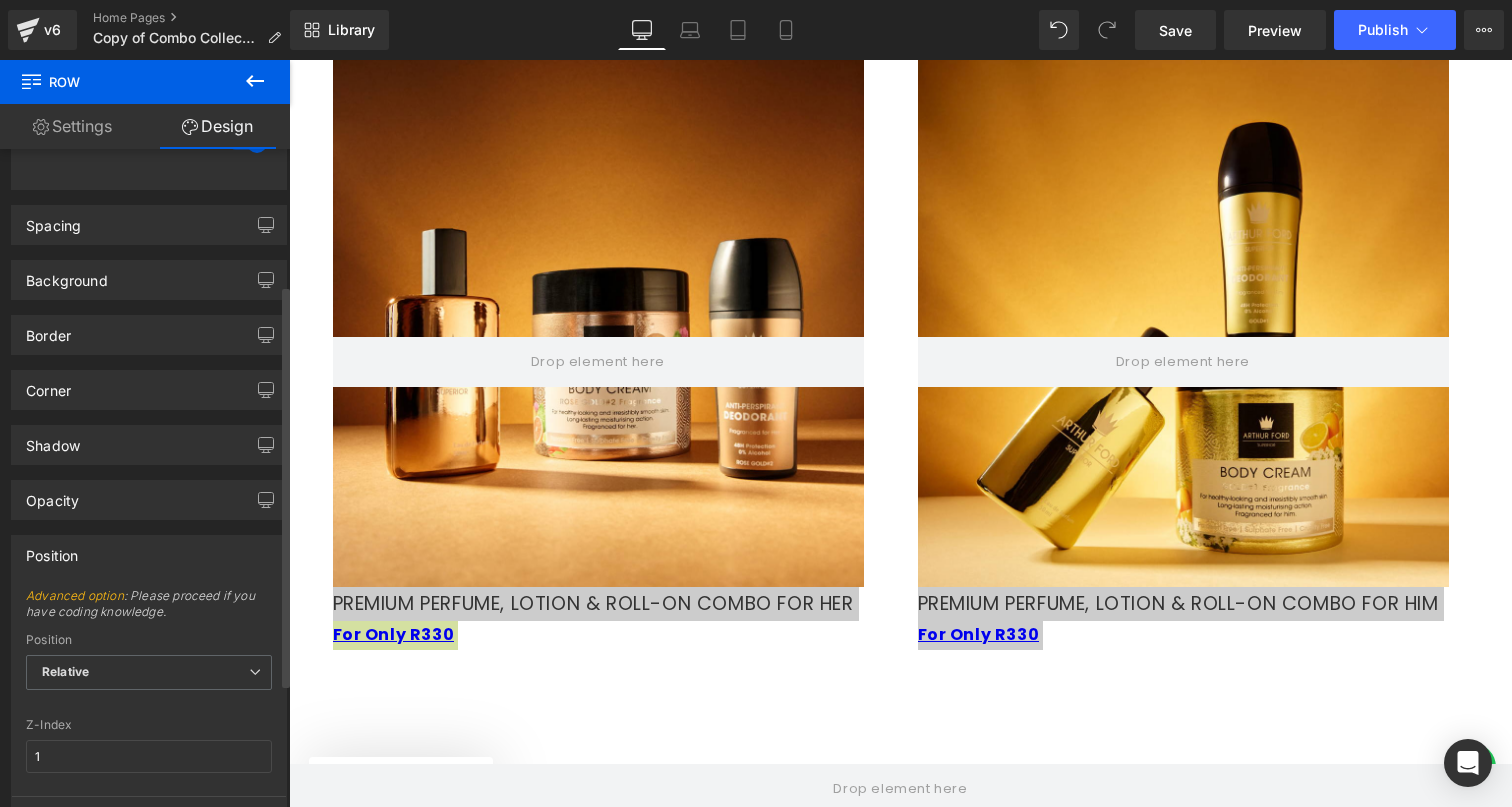 click on "Position" at bounding box center [149, 555] 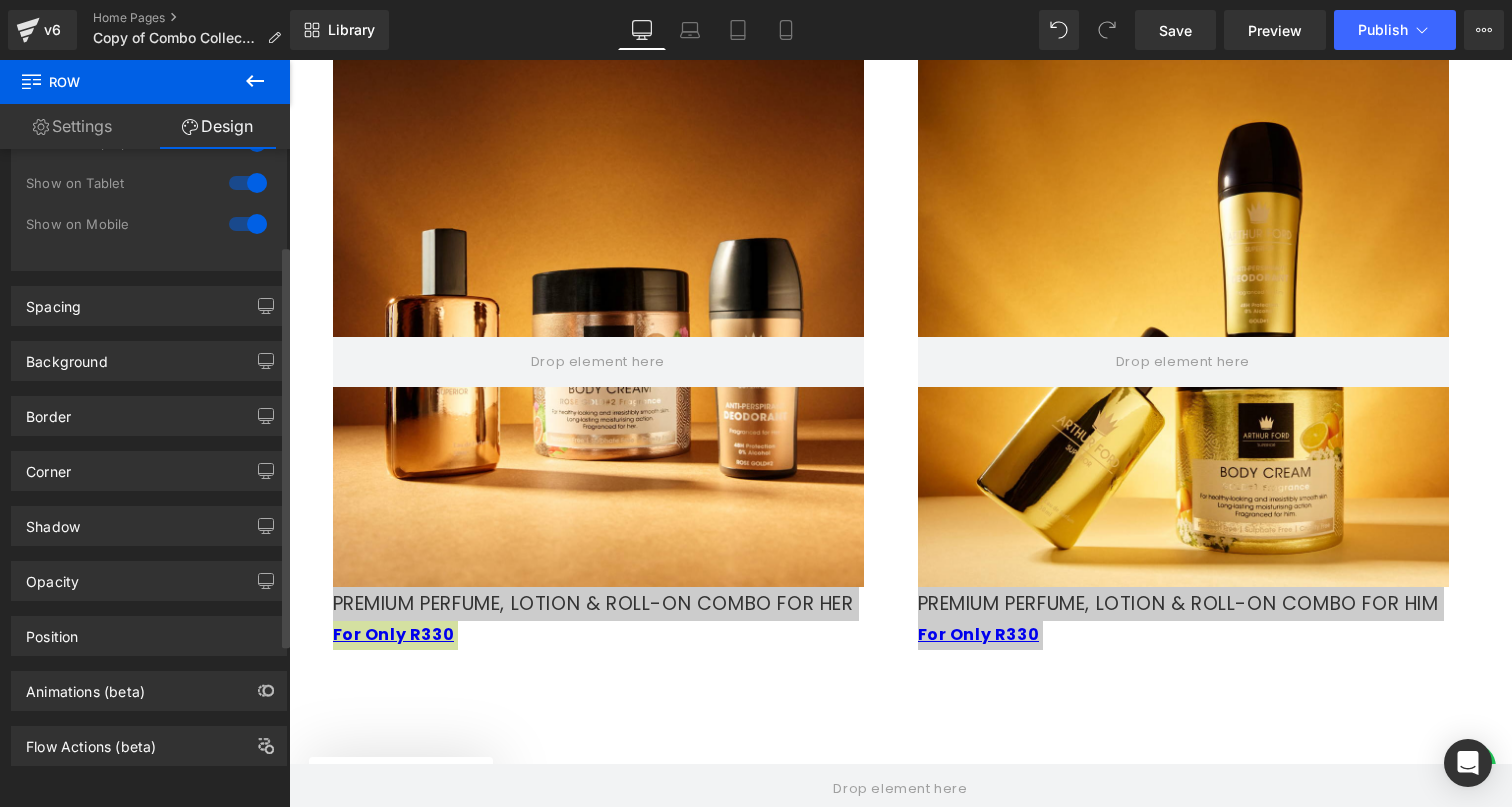 click on "Shadow
Shadow Style Drop Shadow Outer Shadow
#333333 Shadow Color #333333 100 %
More settings" at bounding box center [149, 518] 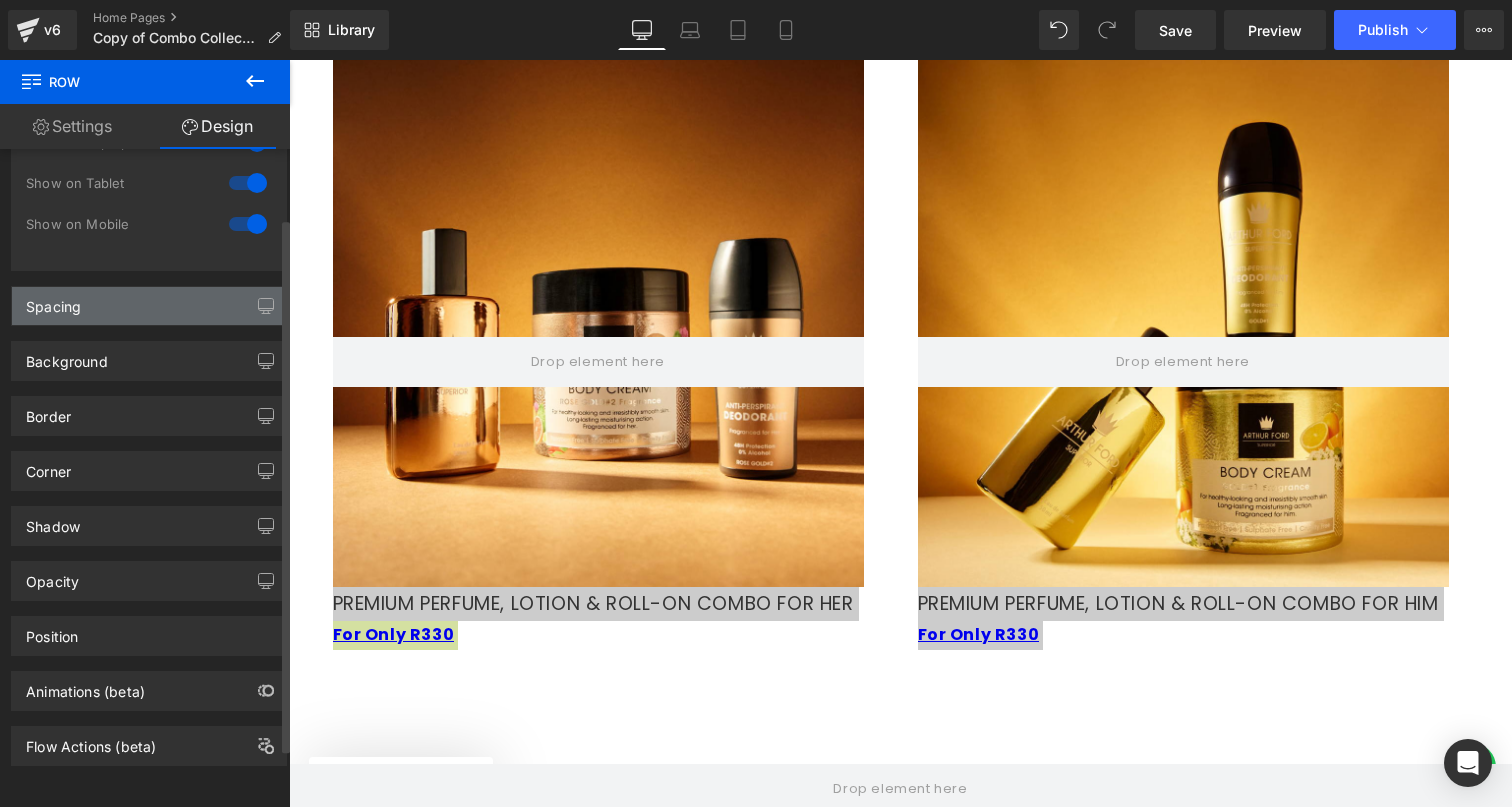 scroll, scrollTop: 0, scrollLeft: 0, axis: both 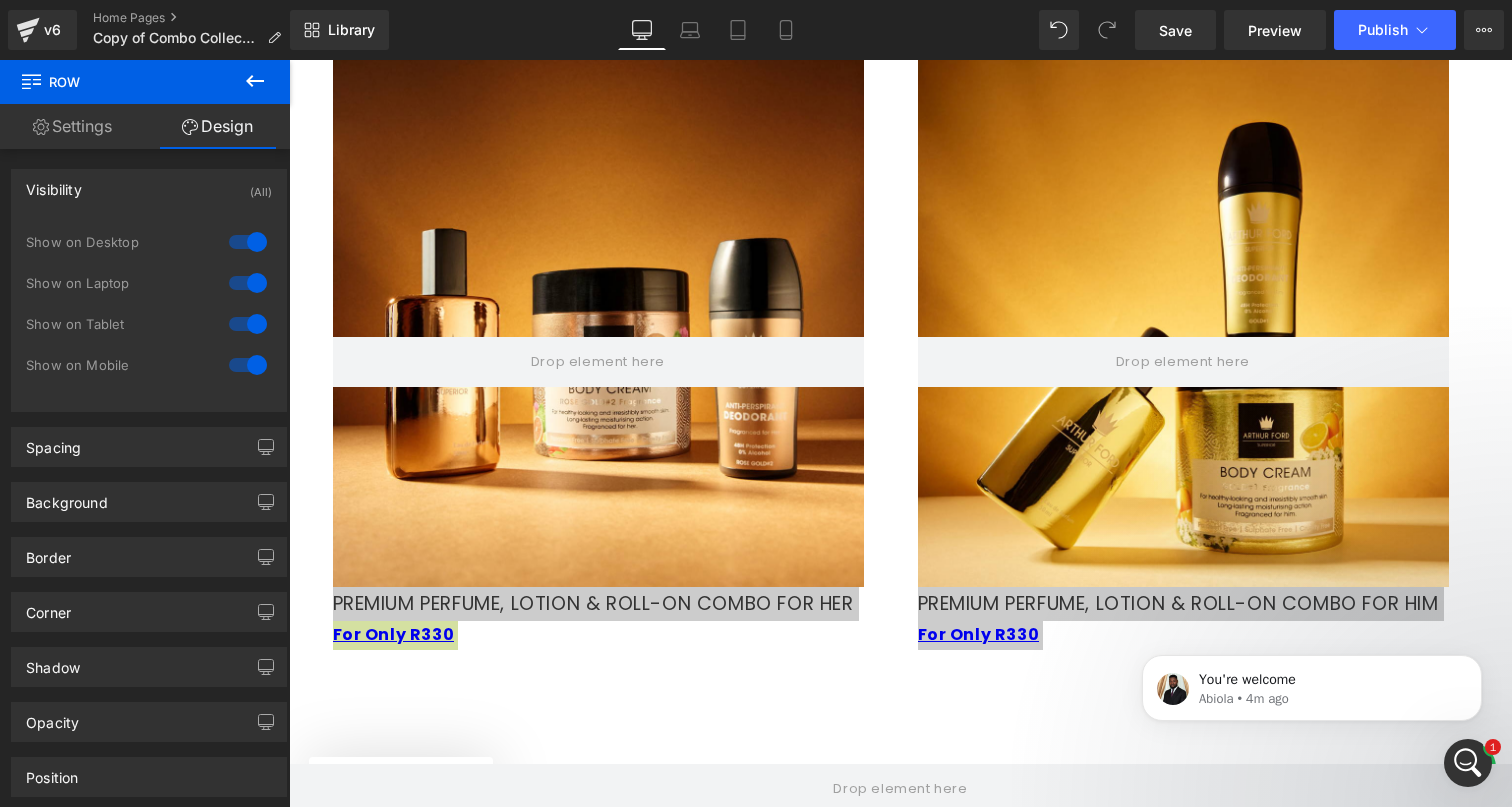 click 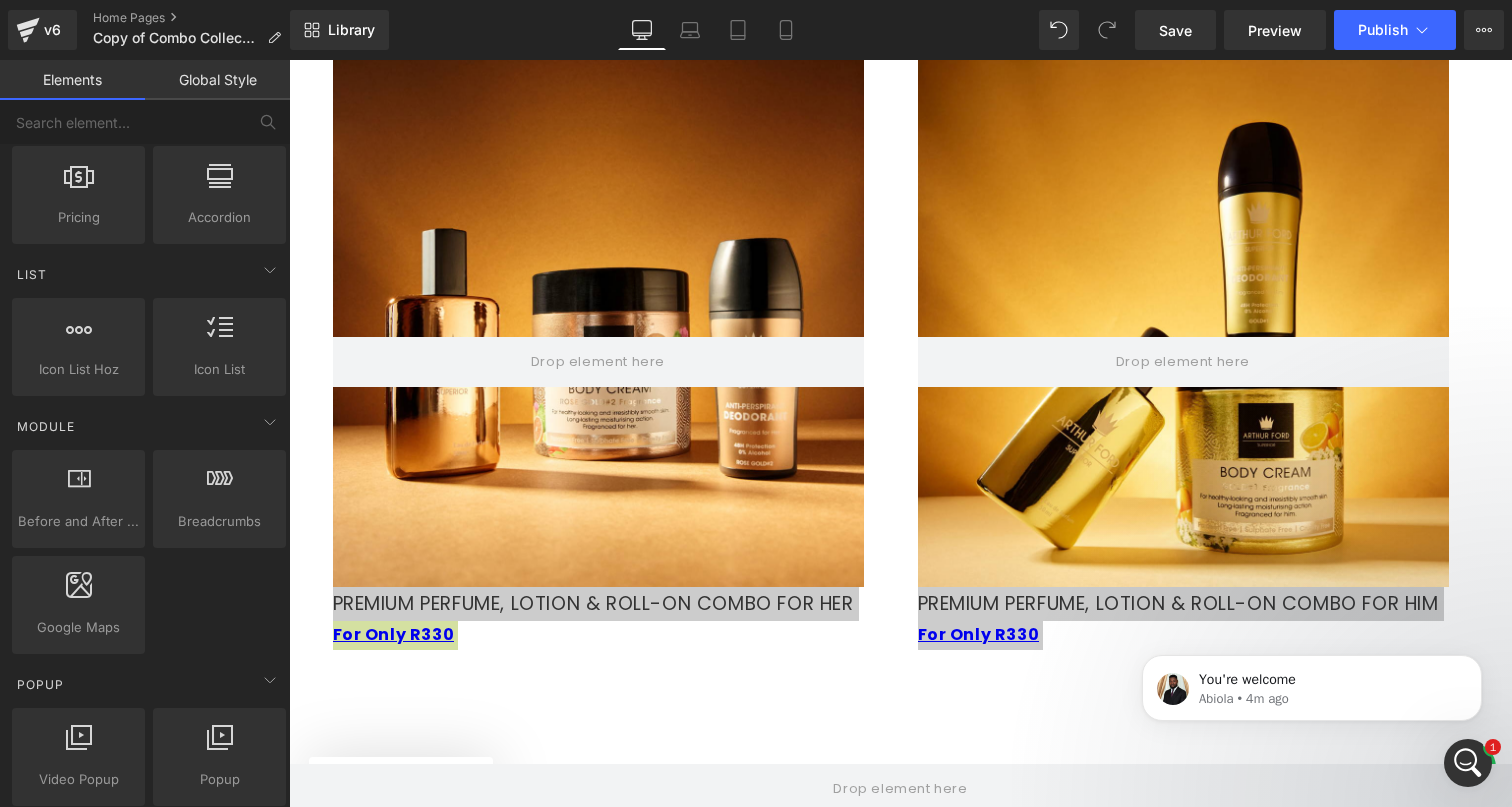 scroll, scrollTop: 0, scrollLeft: 0, axis: both 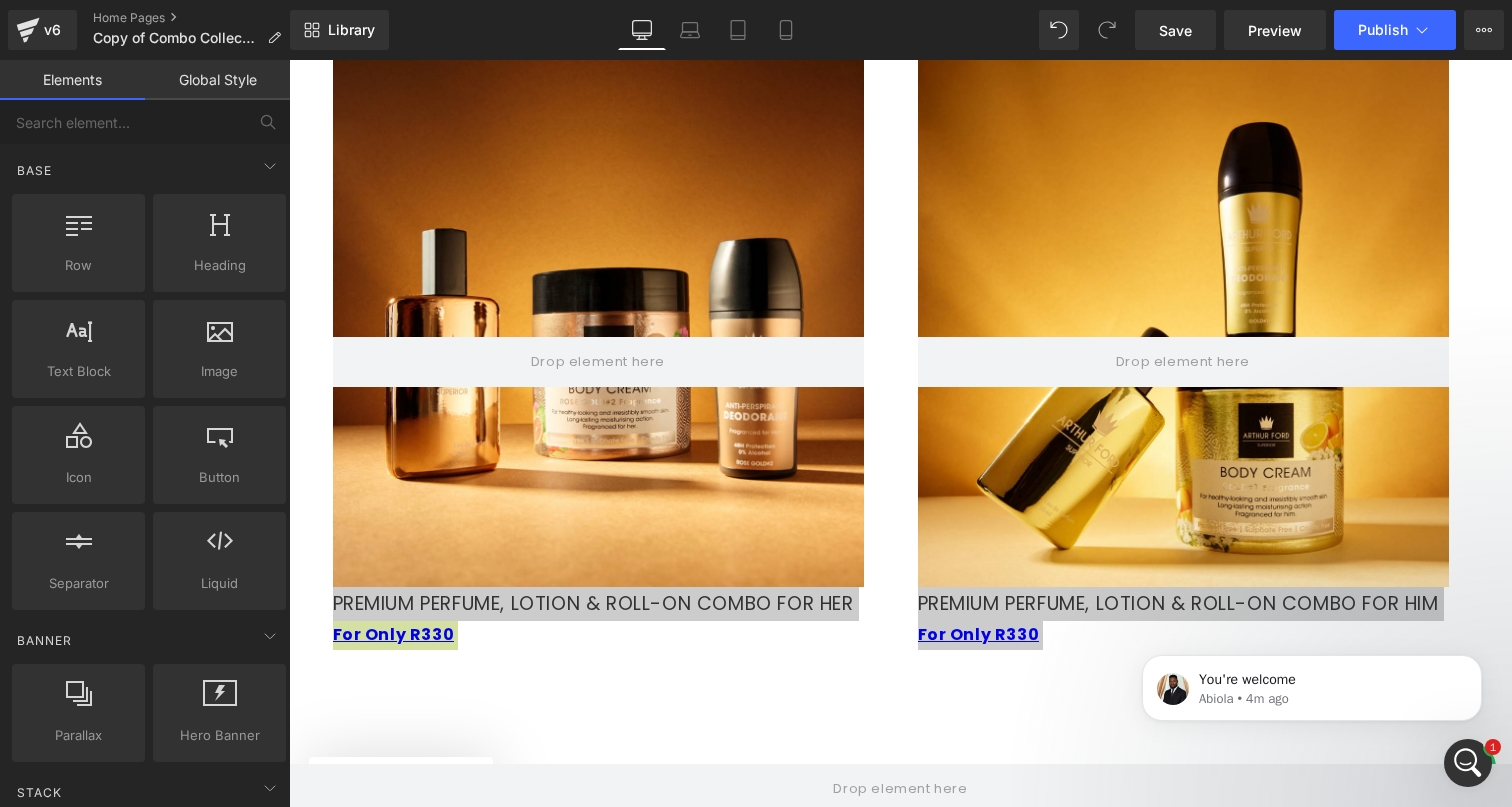 click on "Global Style" at bounding box center (217, 80) 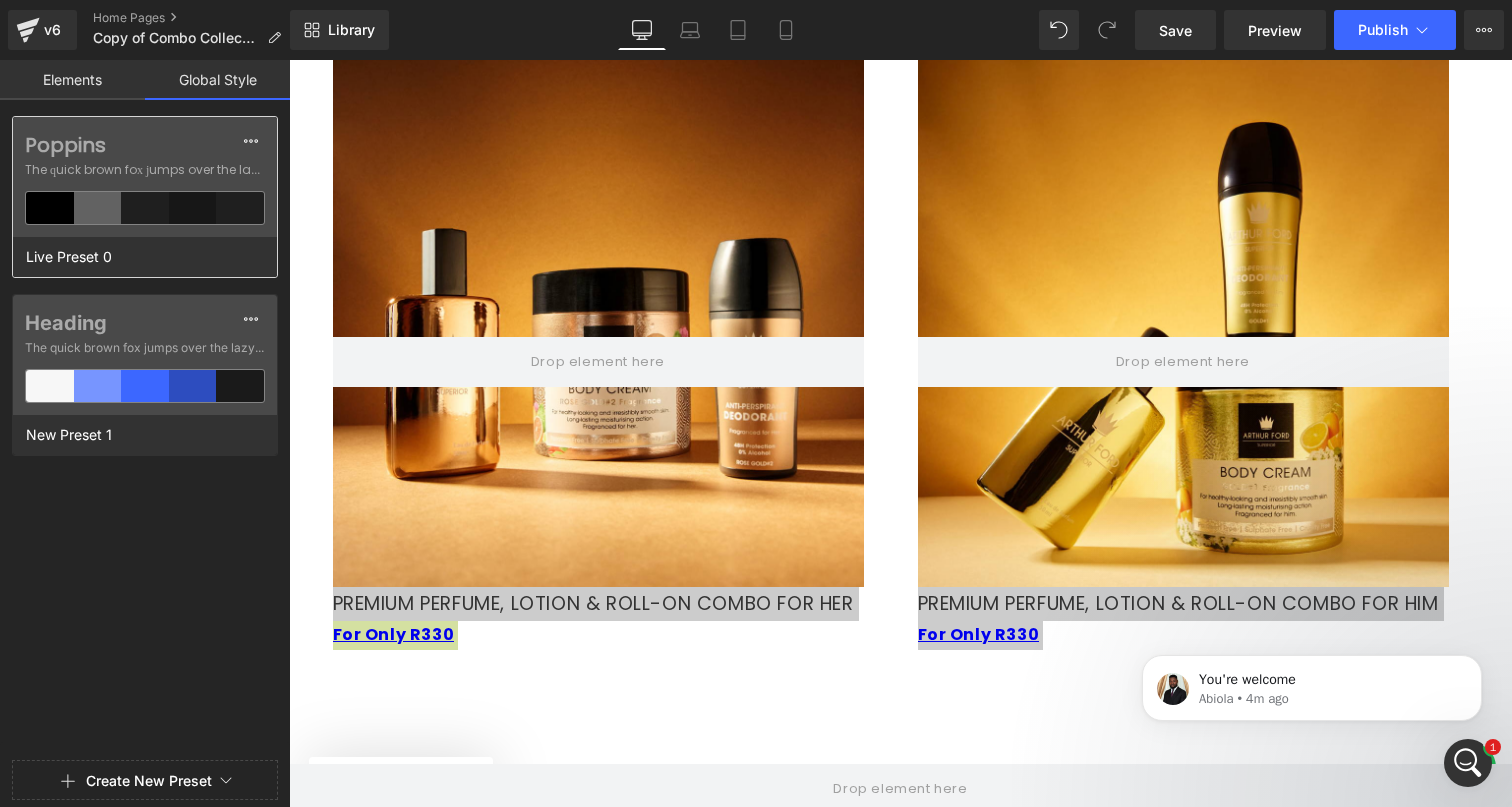 click on "Live Preset 0" at bounding box center (140, 257) 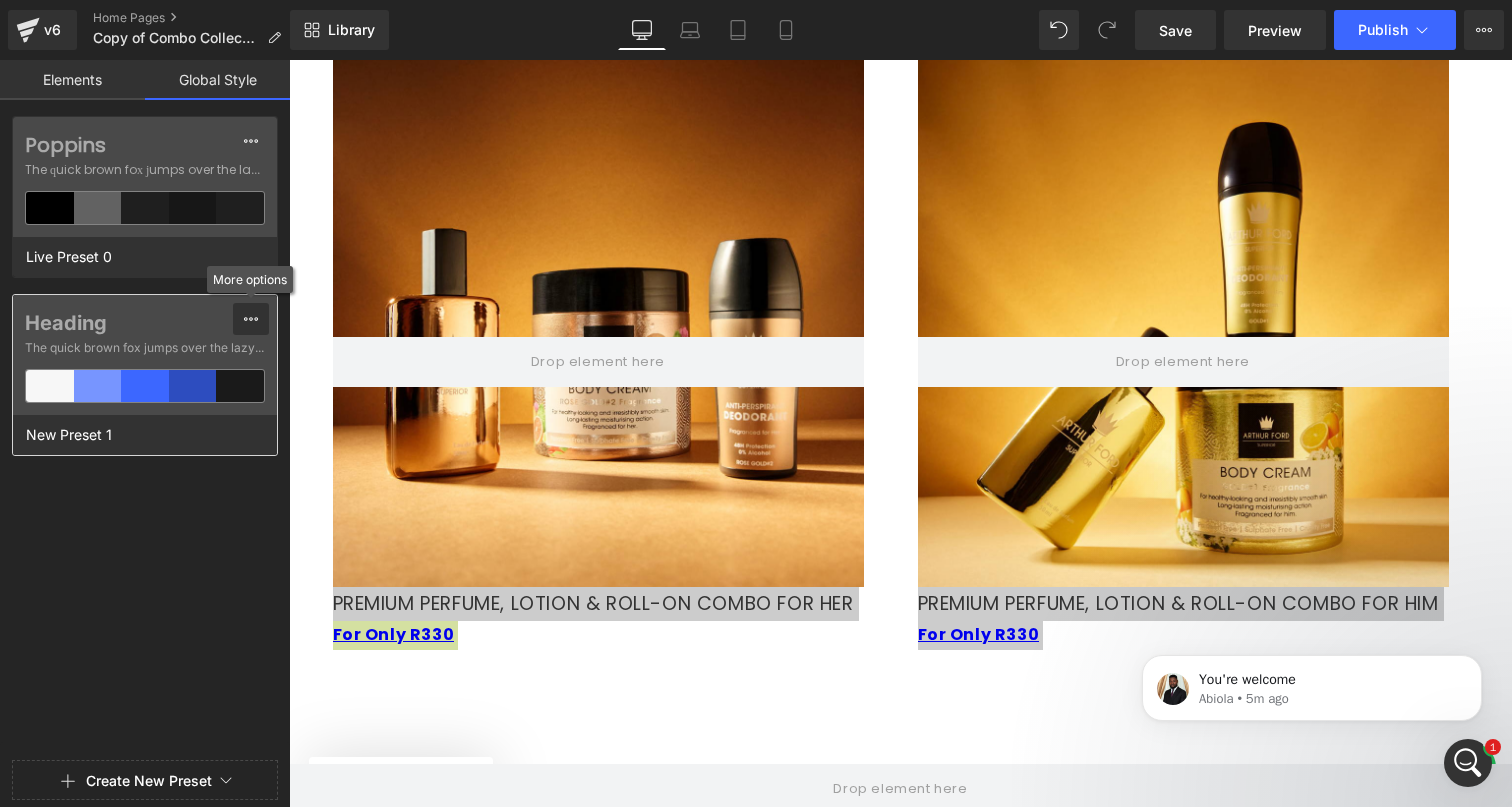 click 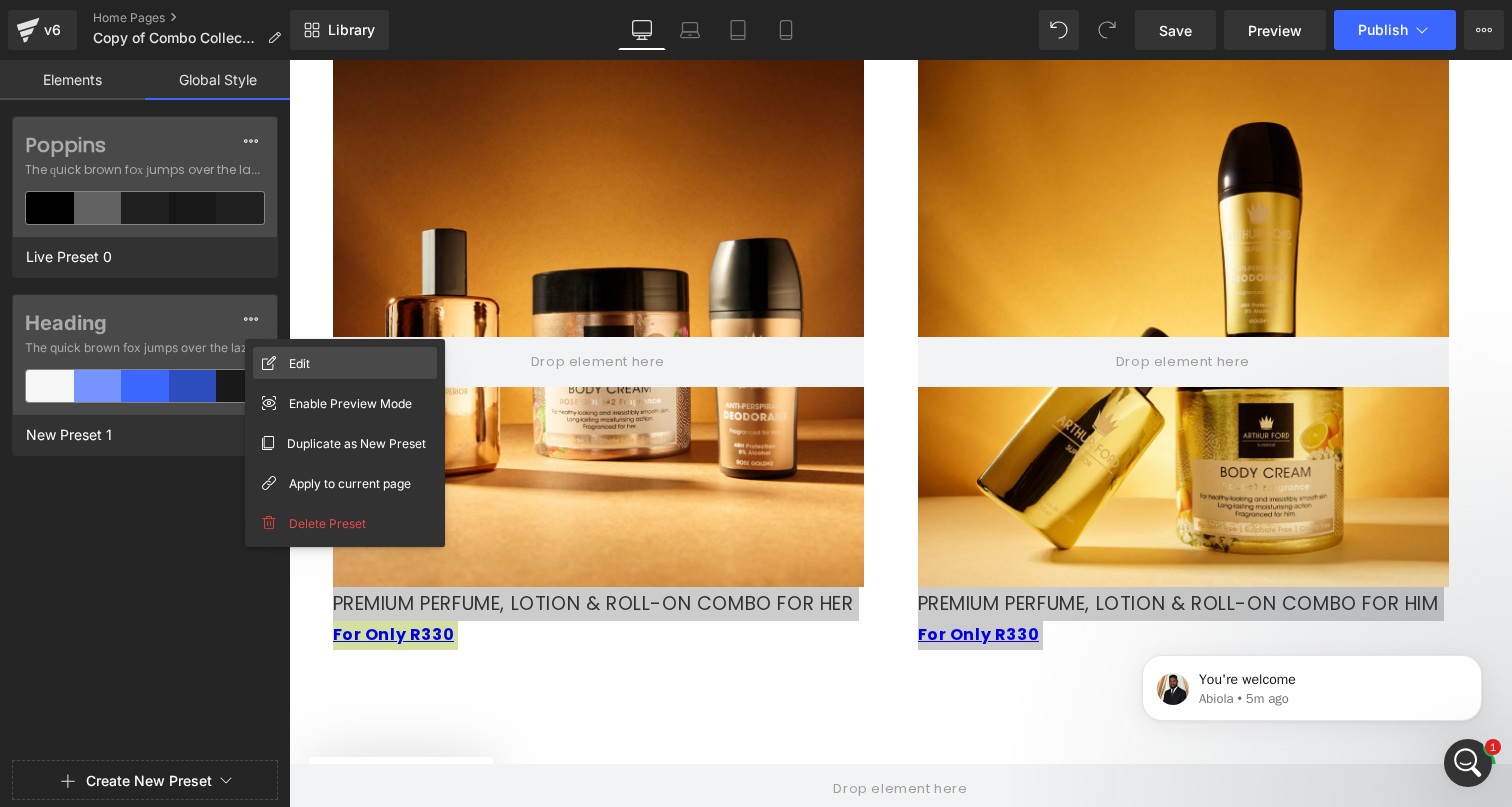 click on "Edit" at bounding box center (345, 363) 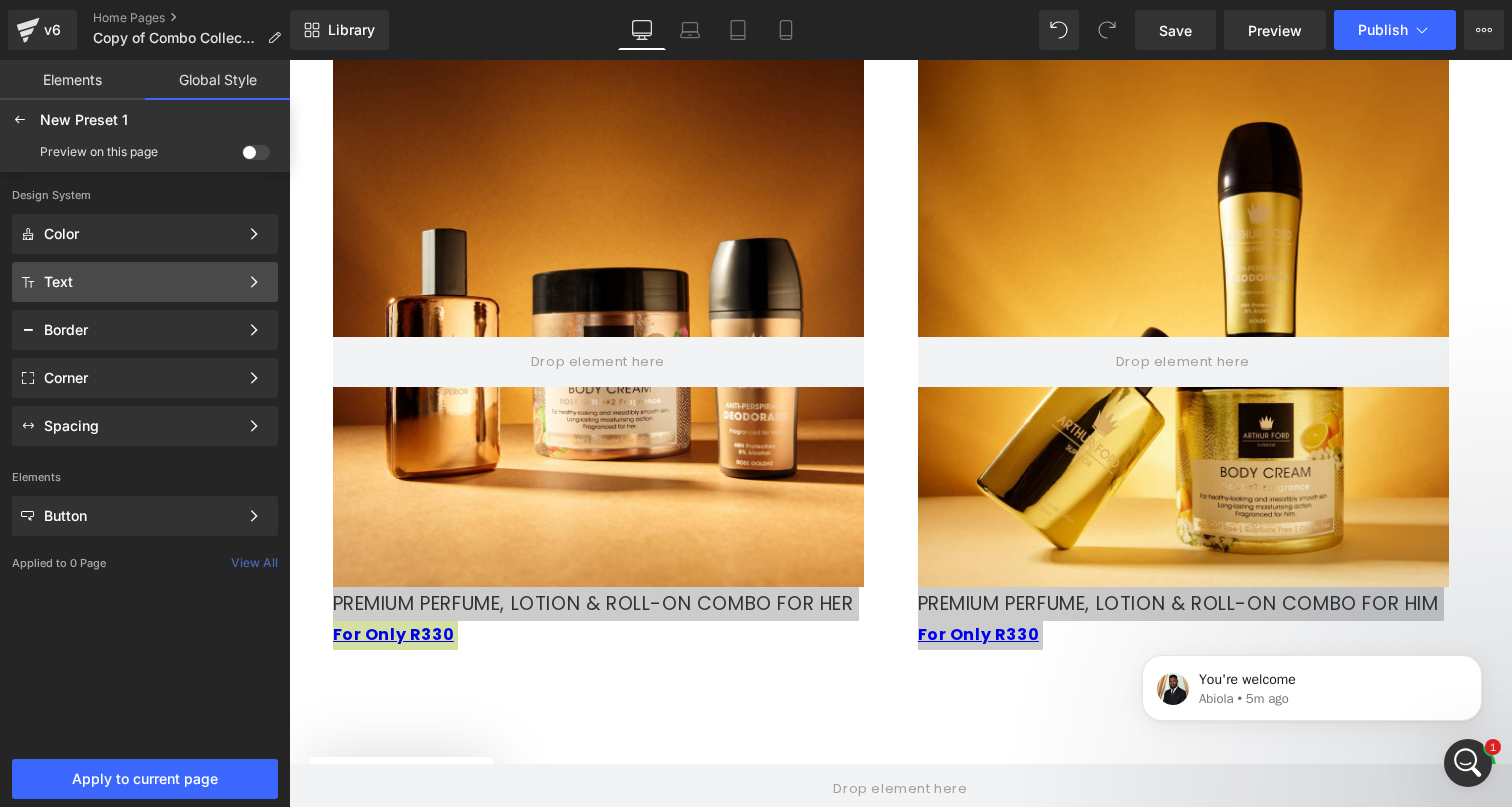 click on "Text Color Style Define a color palette and apply it to your pages 1 of 3 Next" 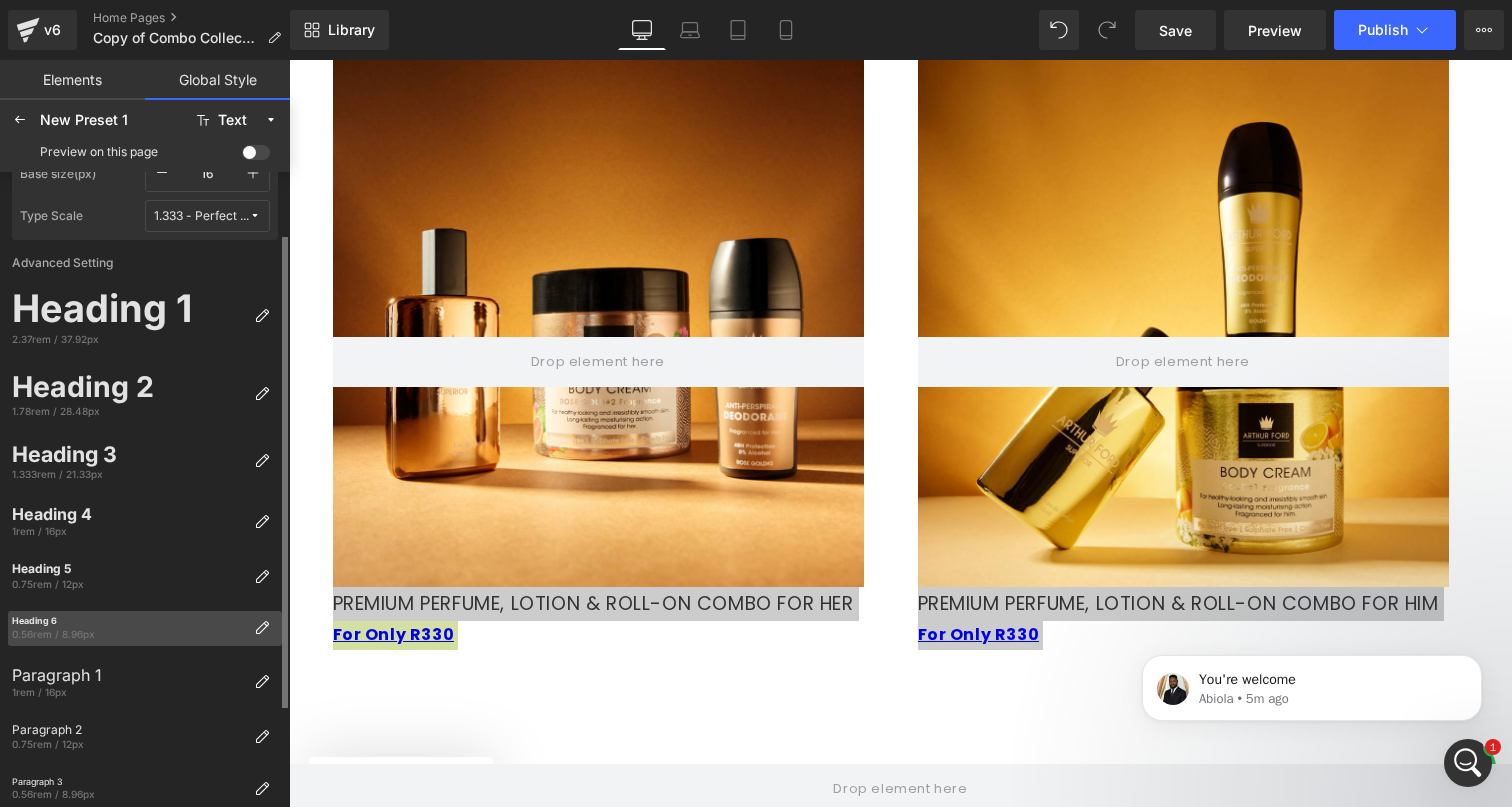 scroll, scrollTop: 0, scrollLeft: 0, axis: both 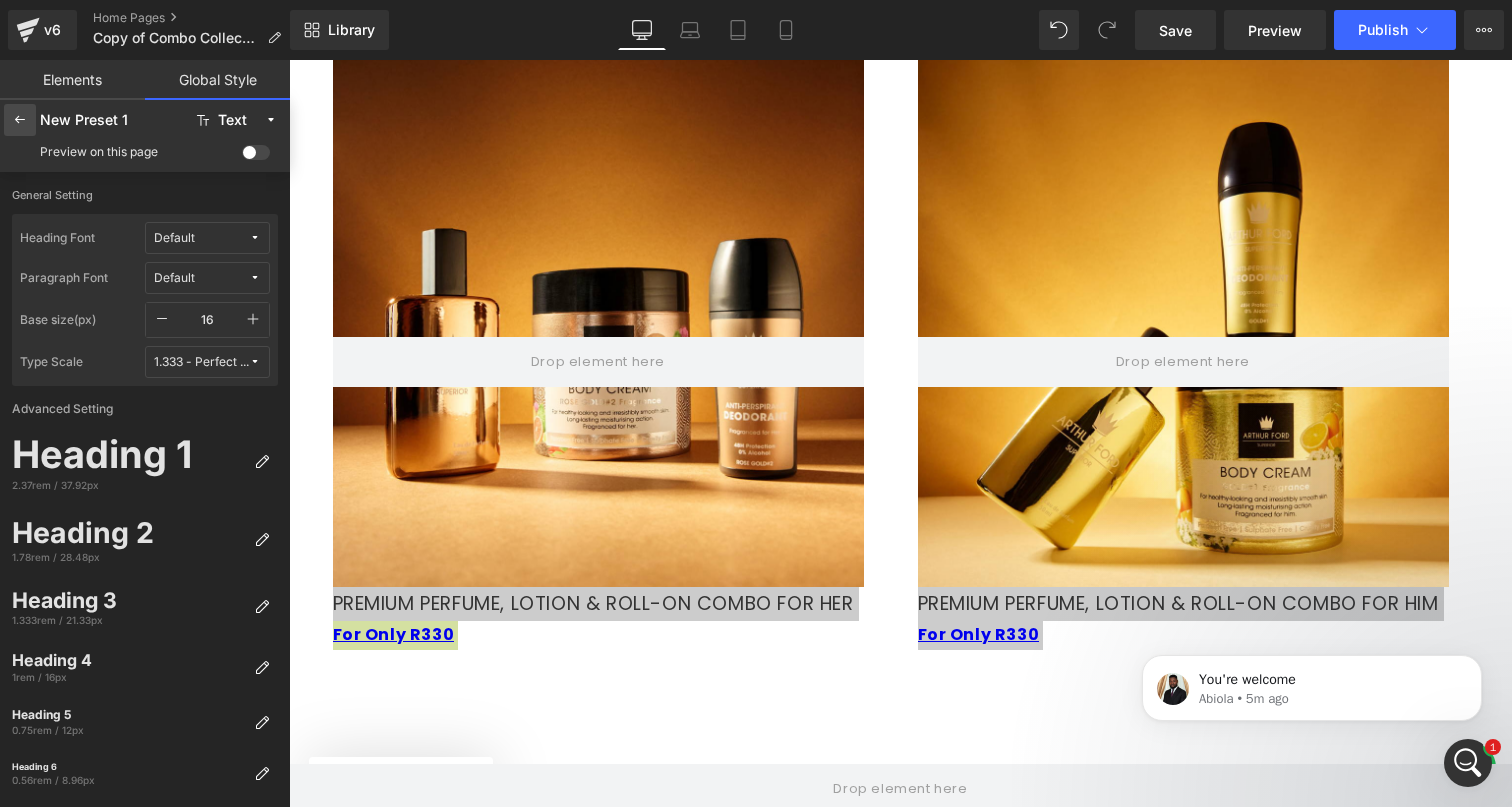 click at bounding box center [20, 120] 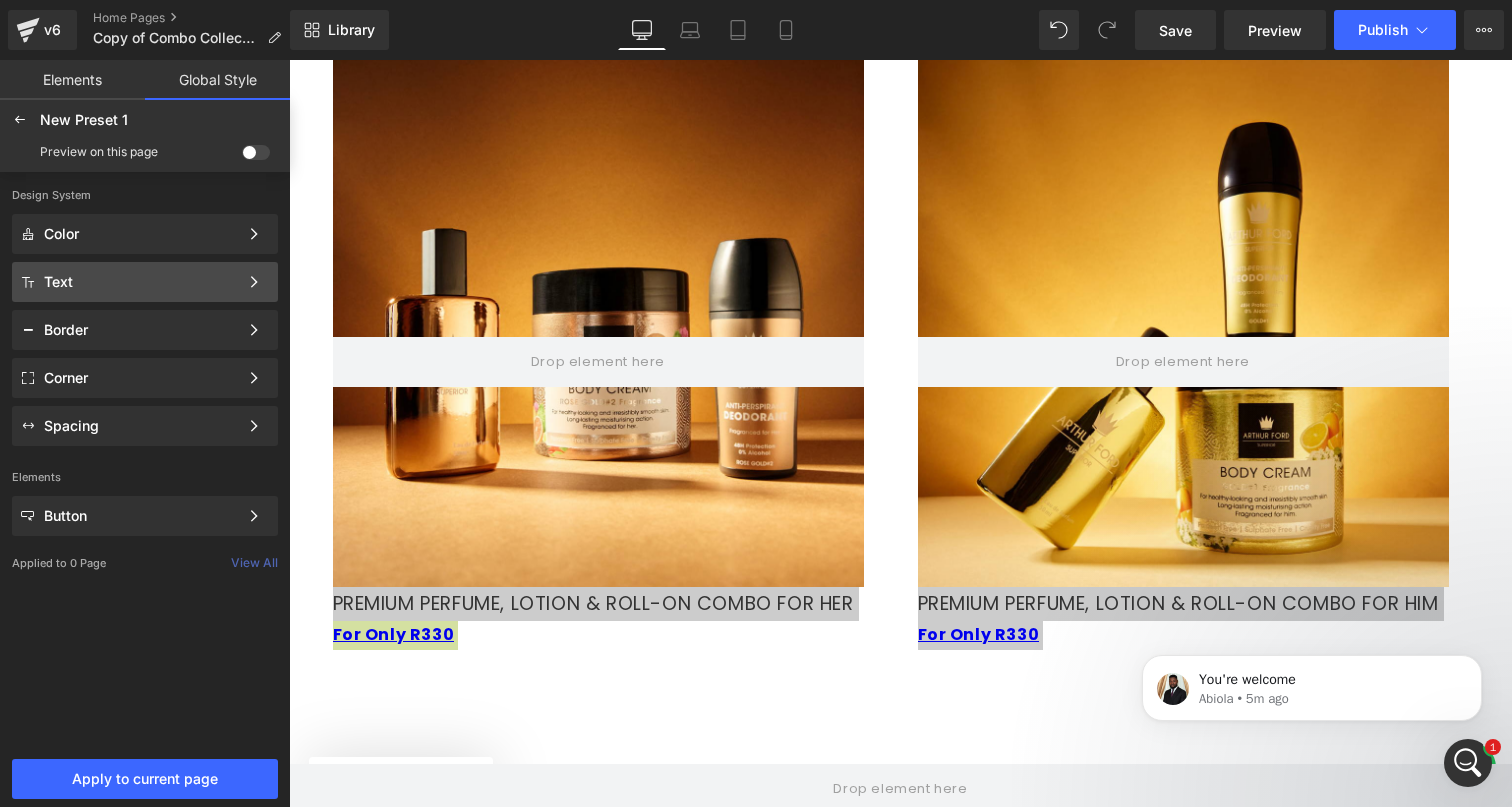 click on "Text" at bounding box center (141, 282) 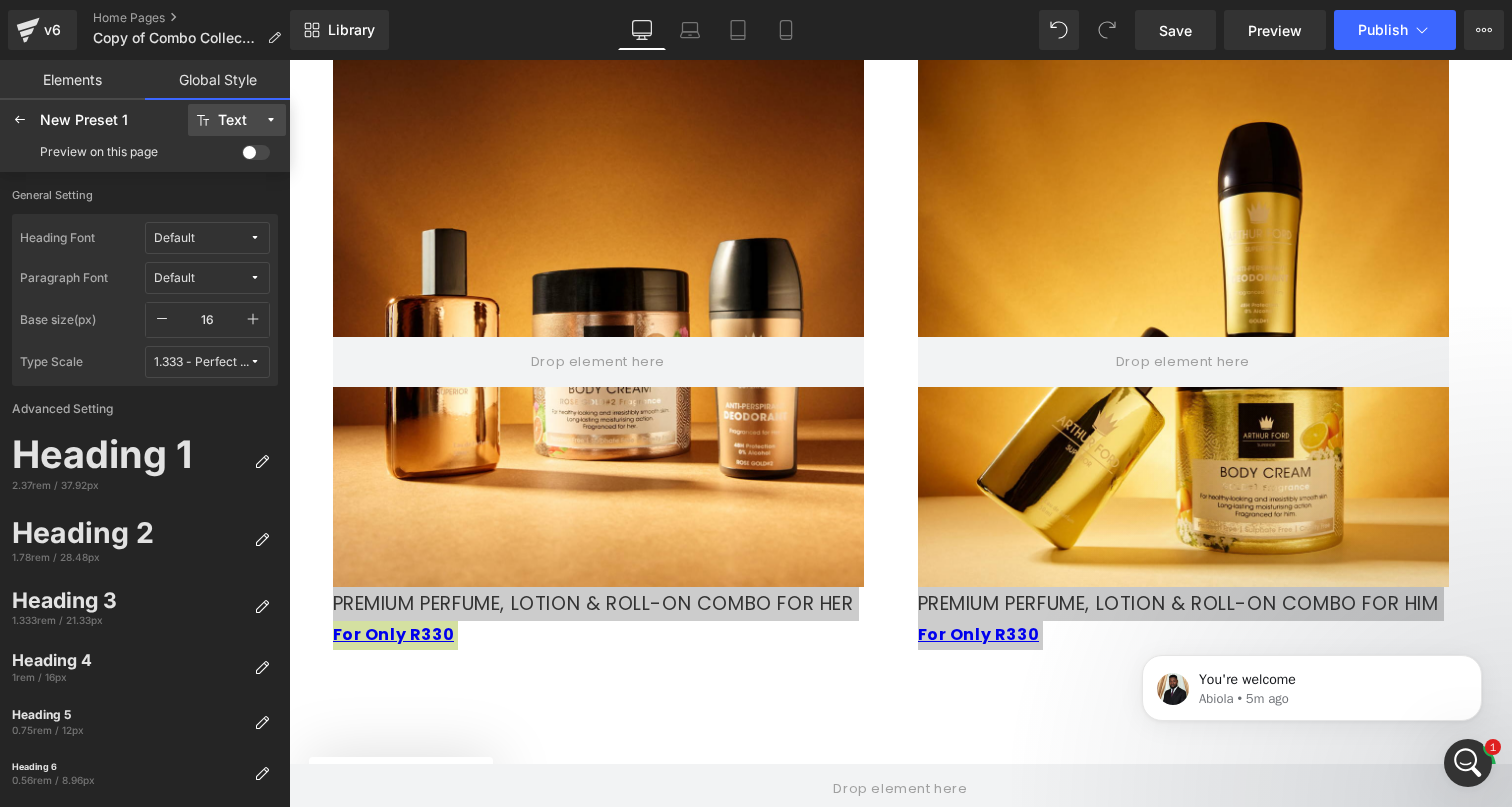 click on "Text" at bounding box center [237, 120] 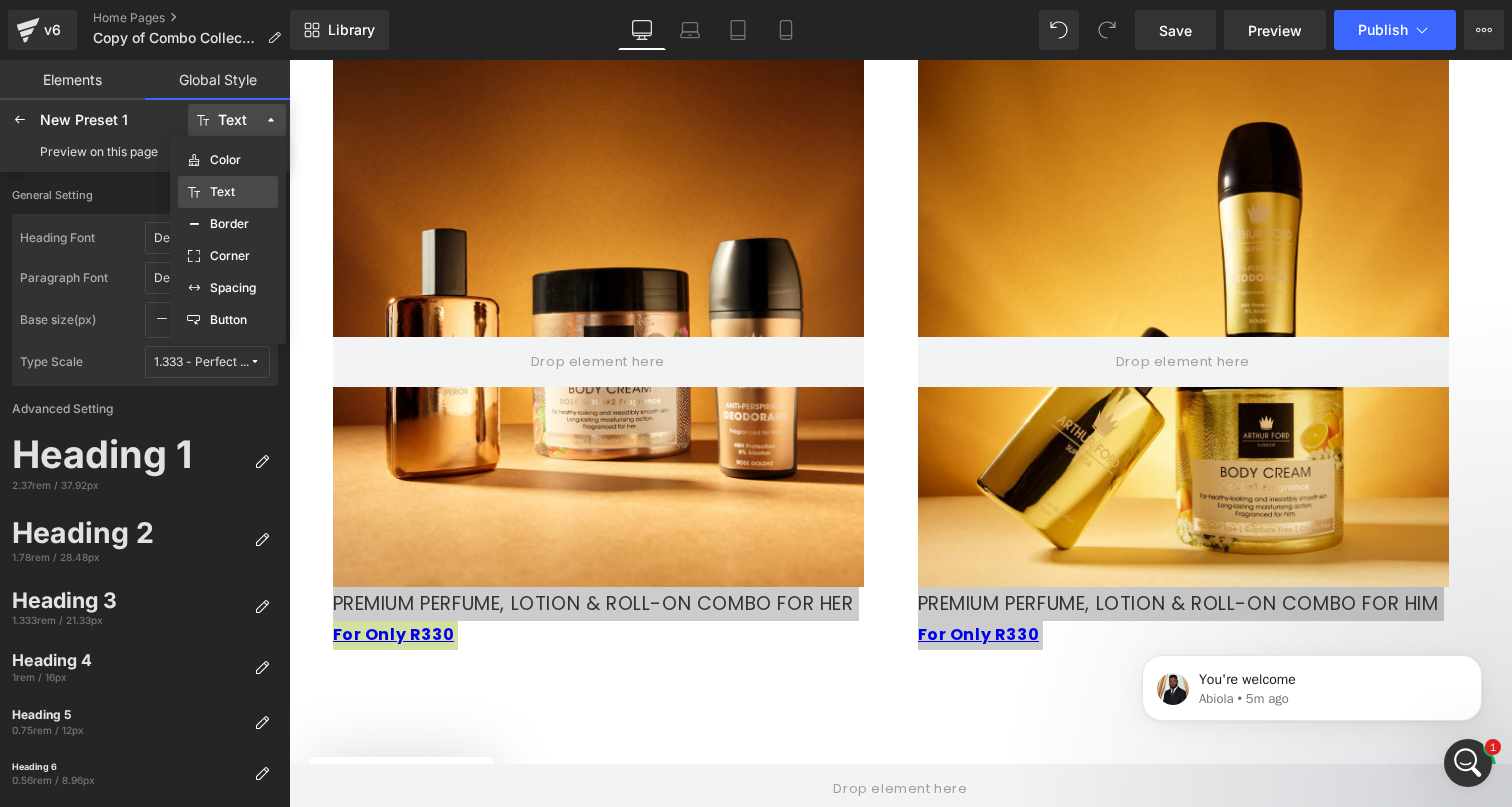 click on "Text" 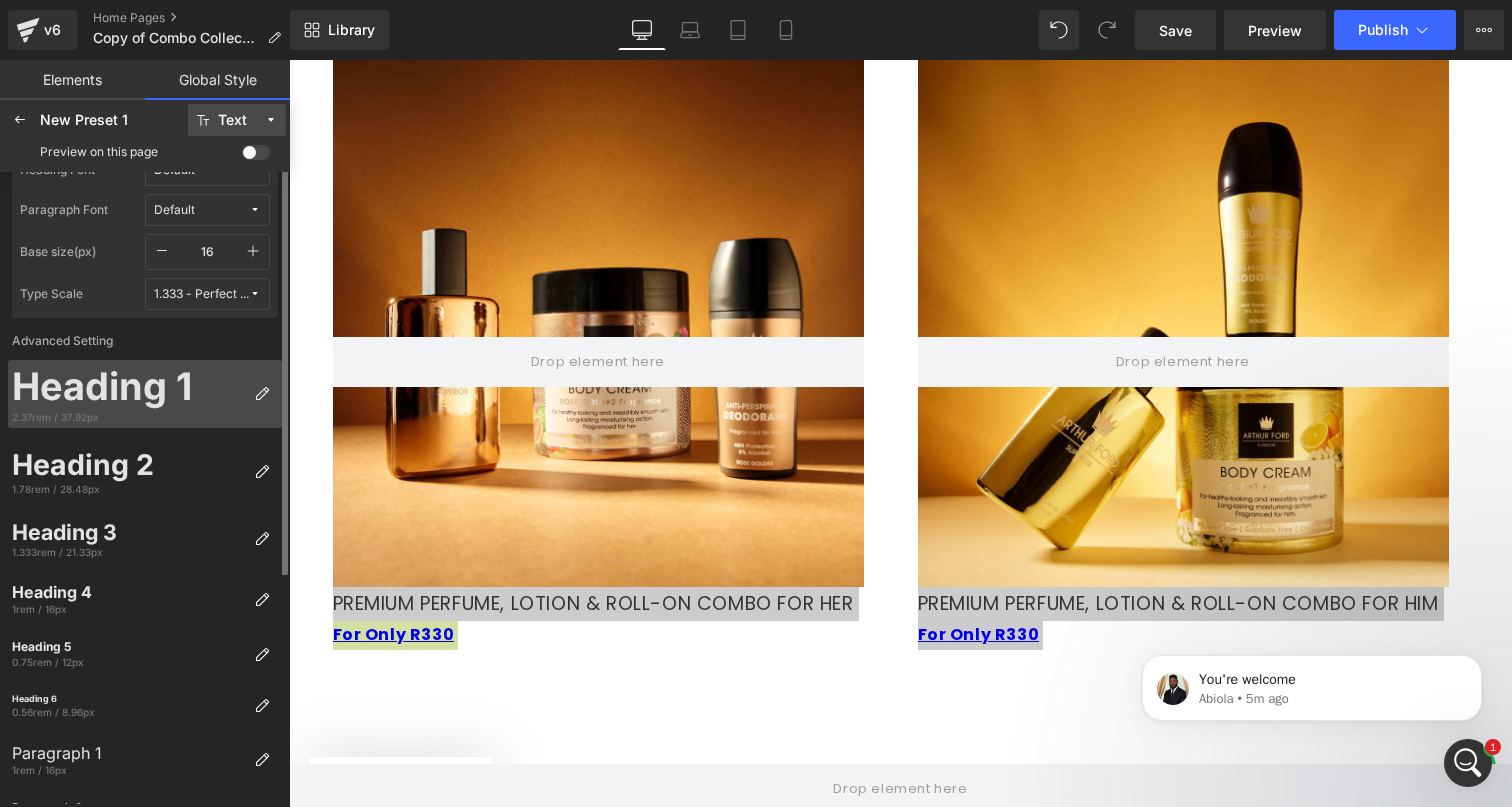 scroll, scrollTop: 0, scrollLeft: 0, axis: both 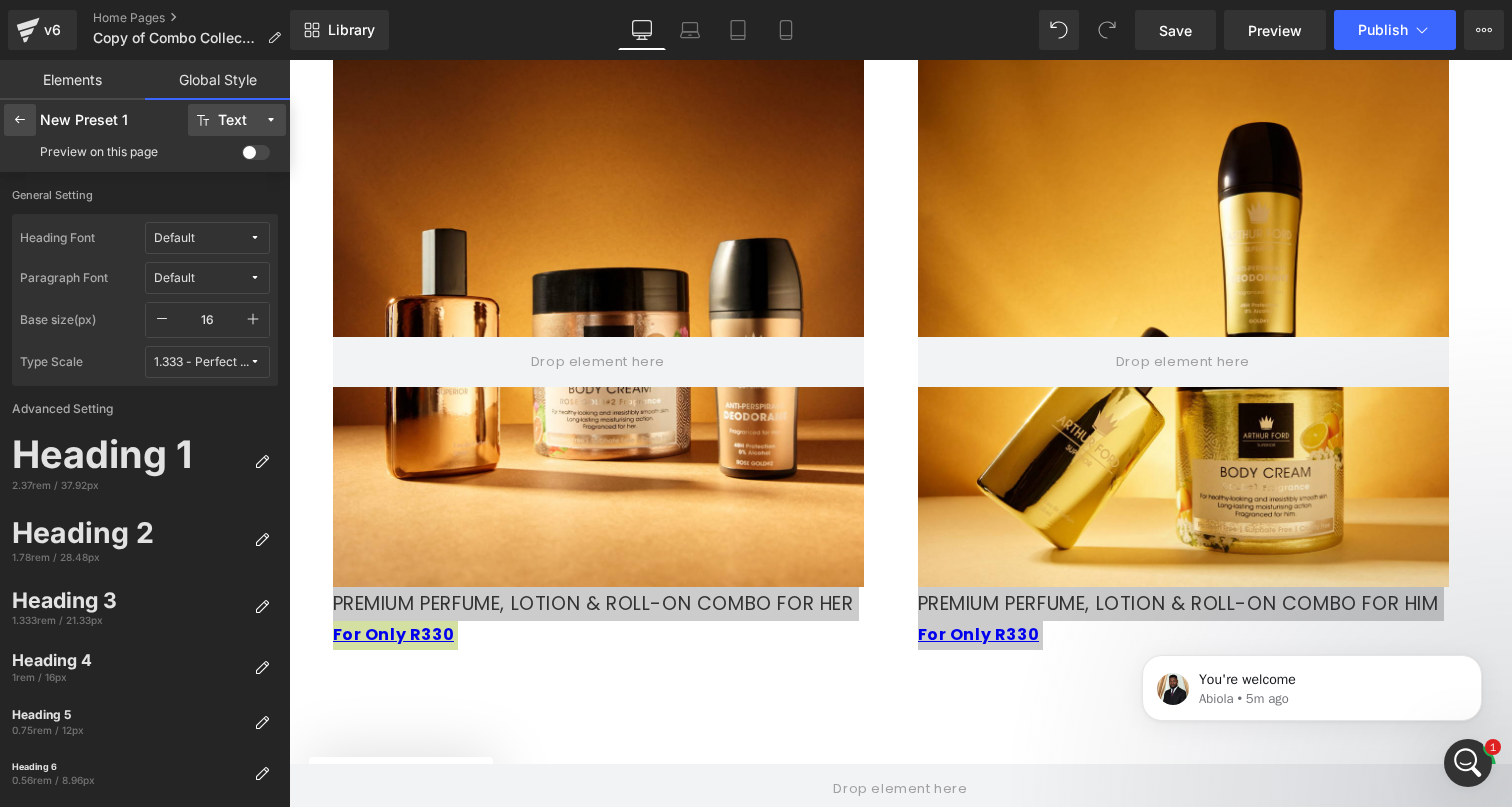 click at bounding box center (20, 120) 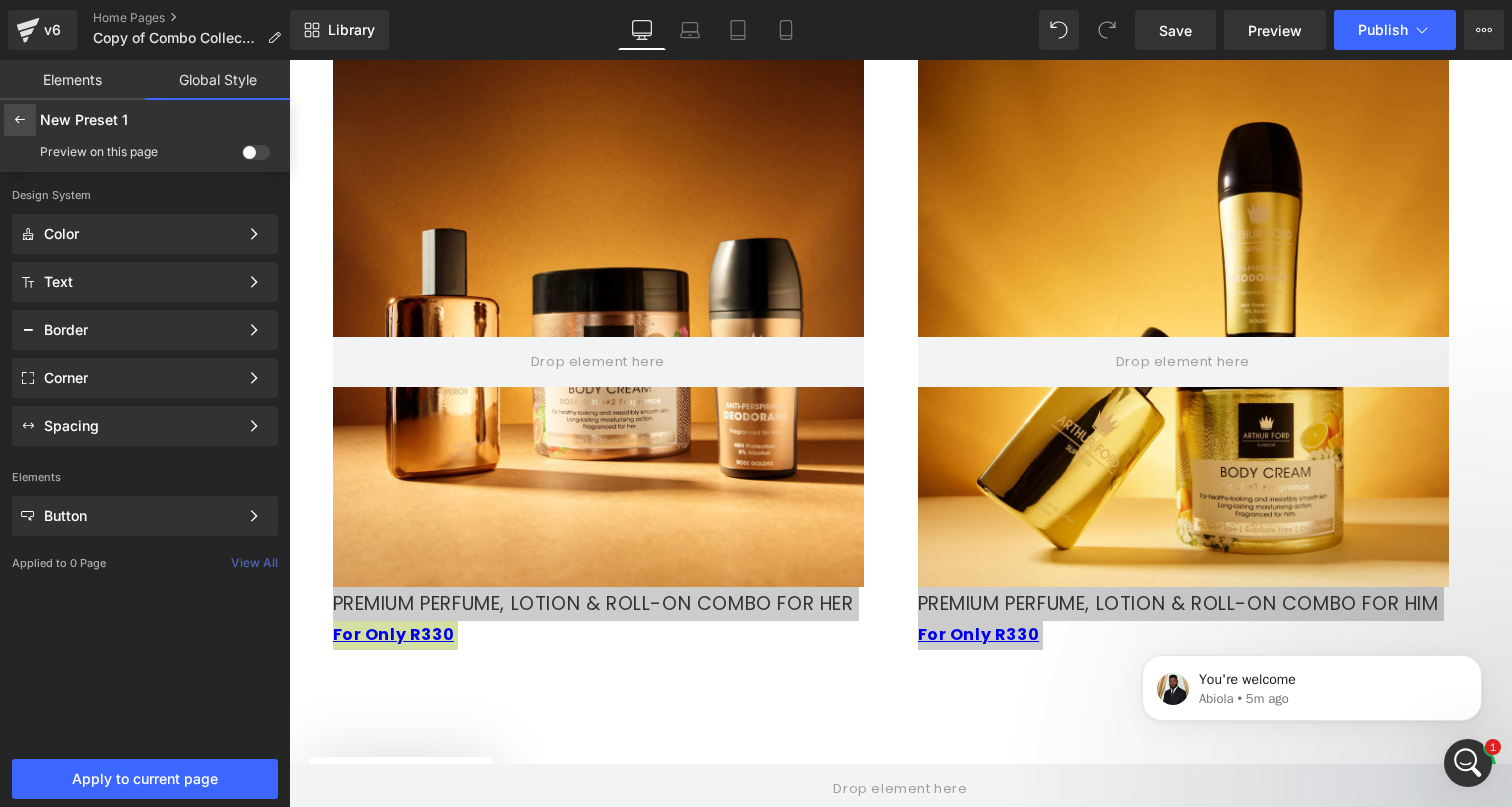 click at bounding box center (20, 120) 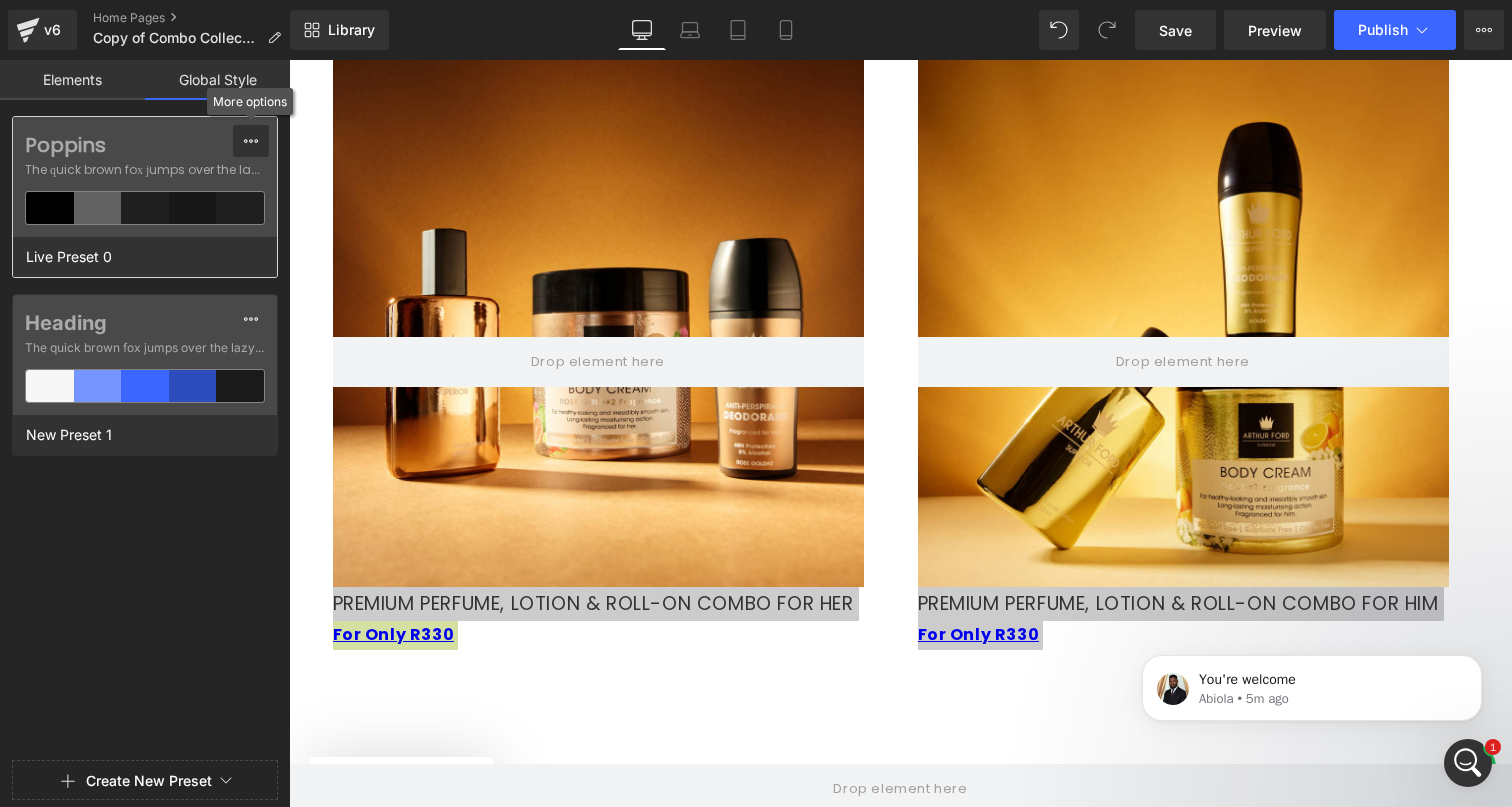 click 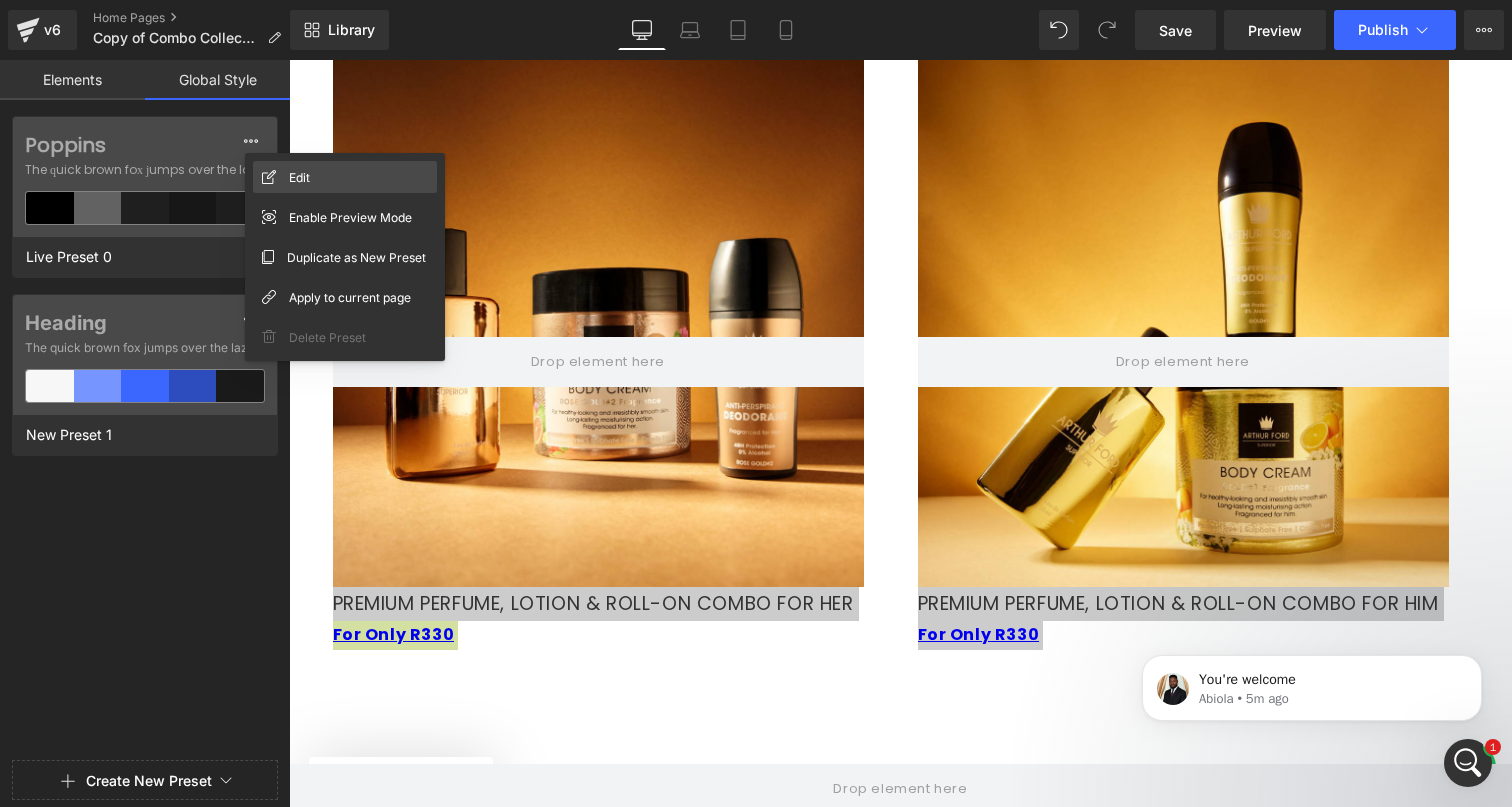 click on "Edit" at bounding box center [345, 177] 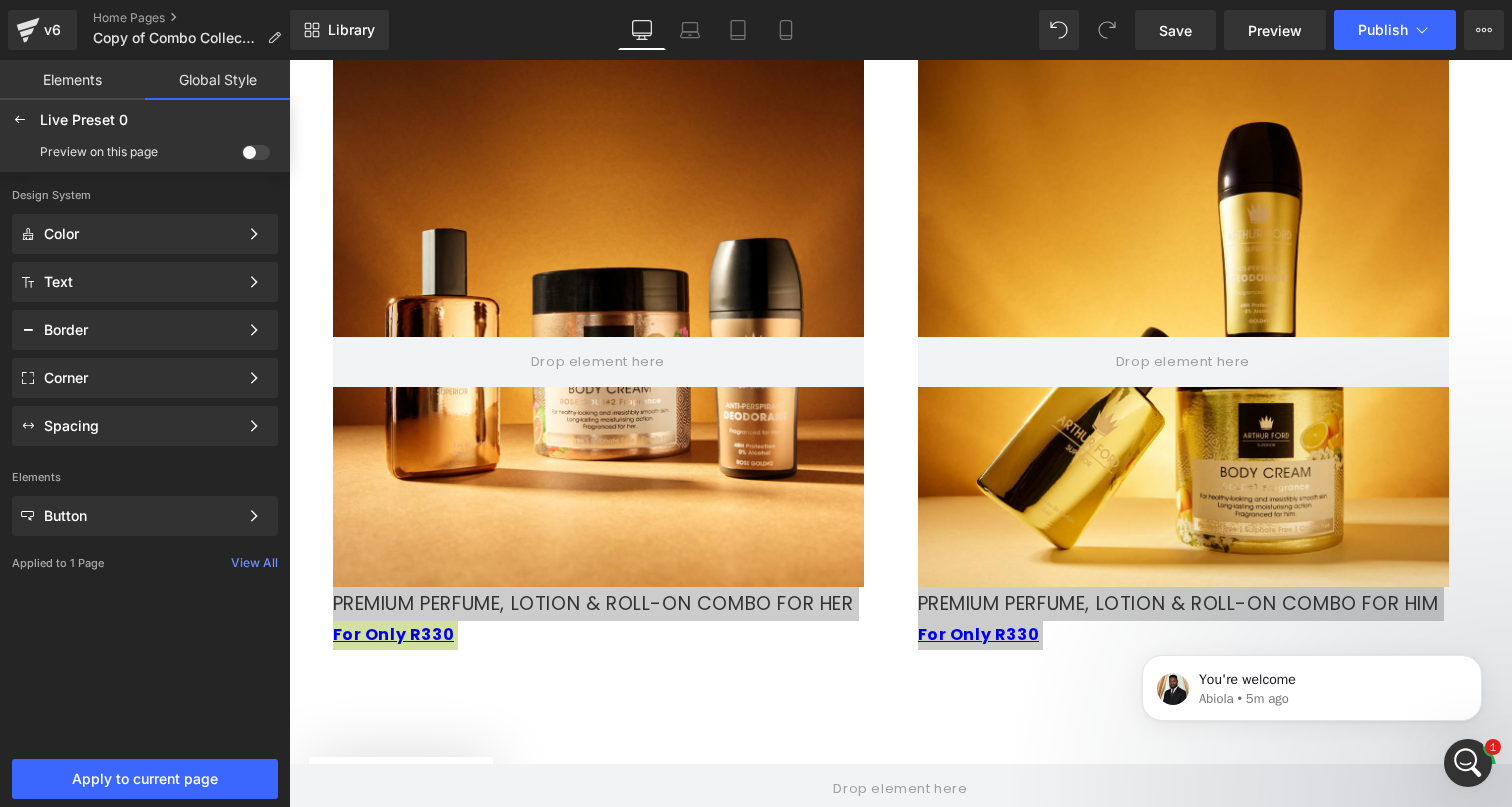 click on "View All" 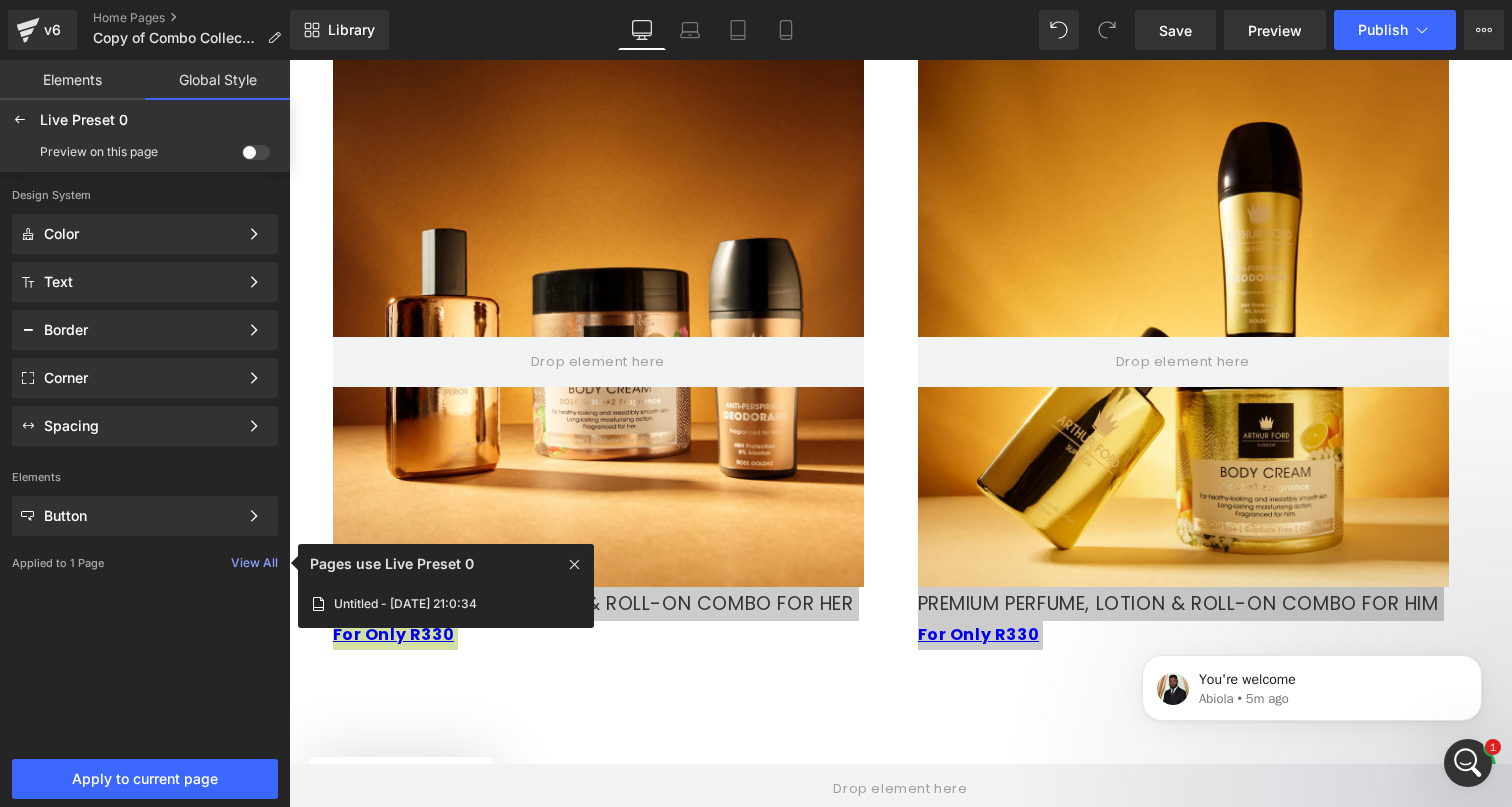 click on "Elements" at bounding box center [72, 80] 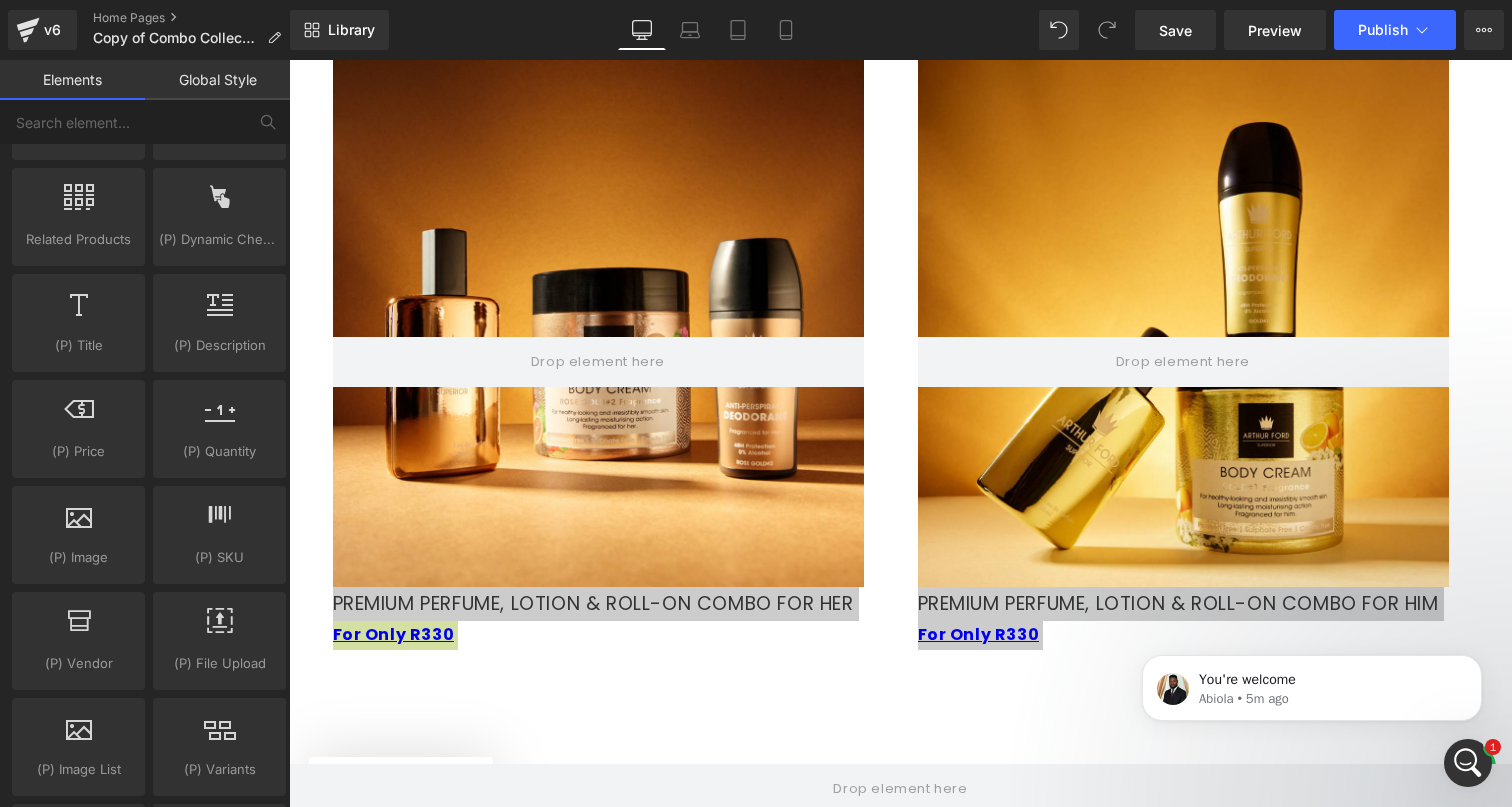 scroll, scrollTop: 1963, scrollLeft: 0, axis: vertical 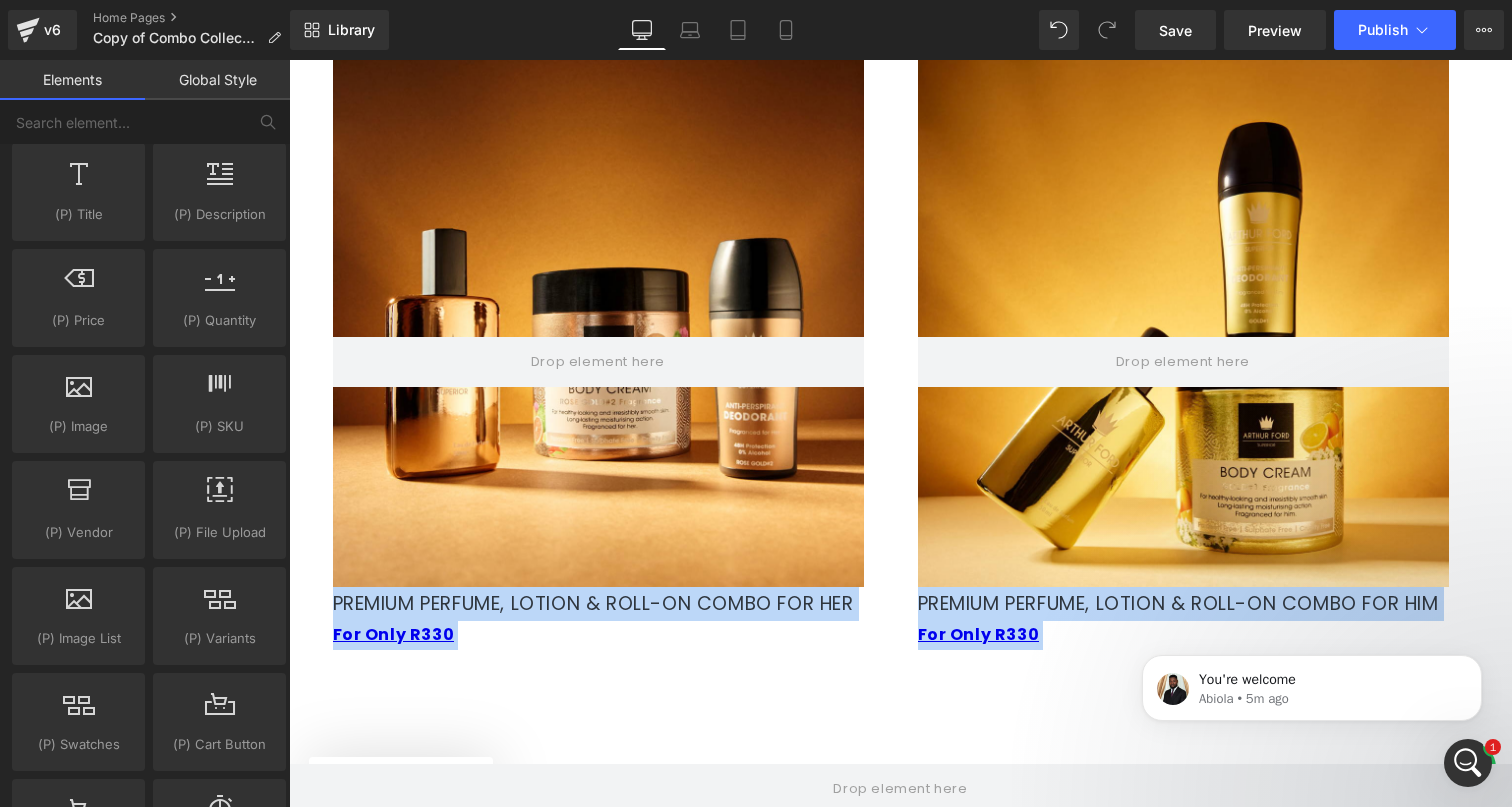 click on "Skip to content
USE THE SEARCH BAR TO FIND YOUR FAVOURITE FRAGRANCE. FREE DELIVERY WHEN YOU SPEND R499 OR MORE.
SAVE WITH COMBOS WOMEN'S FRAGRANCE MEN'S FRAGRANCE [MEDICAL_DATA] BODY CARE HEALTH  START A BUSINESS STORES
Log in
Facebook
Instagram
TikTok
[GEOGRAPHIC_DATA]" at bounding box center (900, -32) 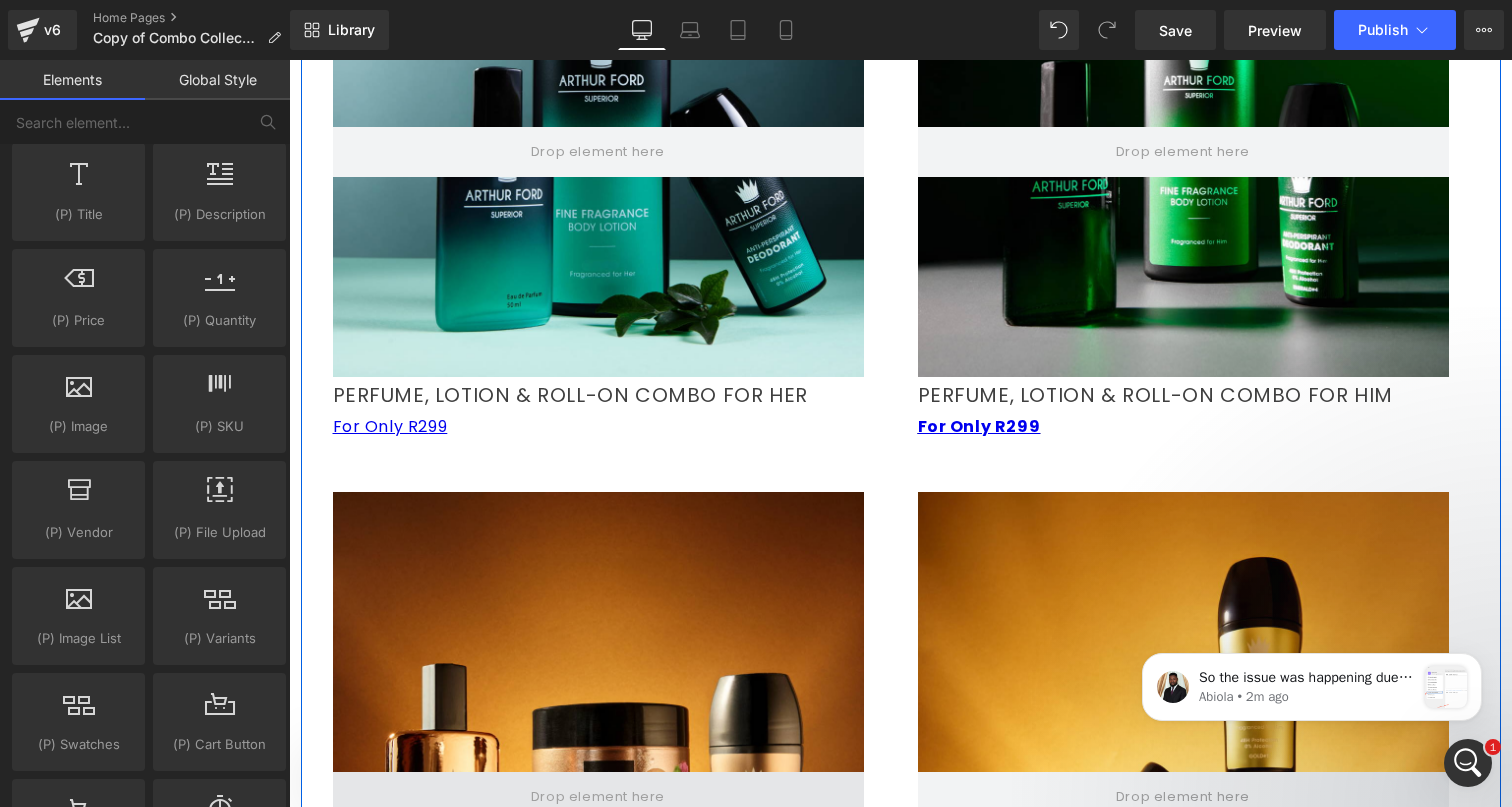 scroll, scrollTop: 1667, scrollLeft: 0, axis: vertical 